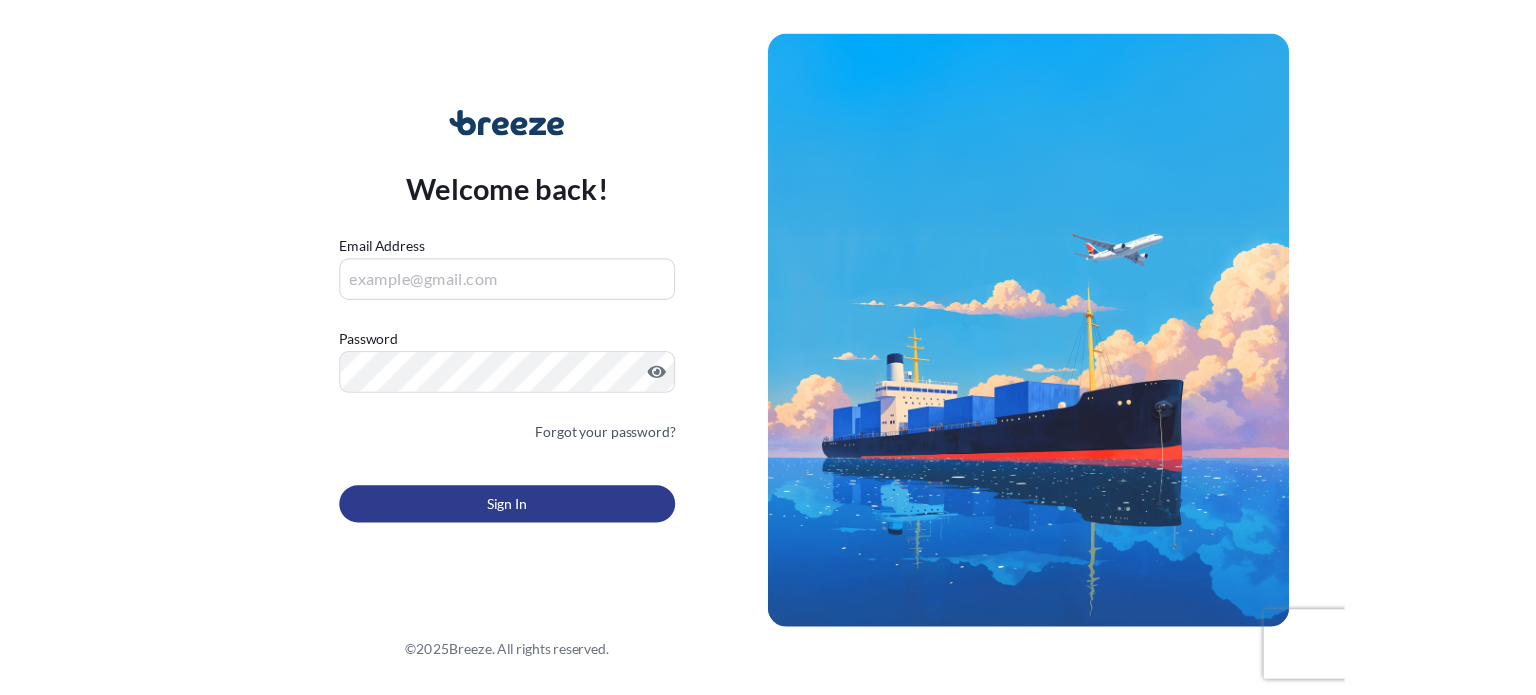 scroll, scrollTop: 0, scrollLeft: 0, axis: both 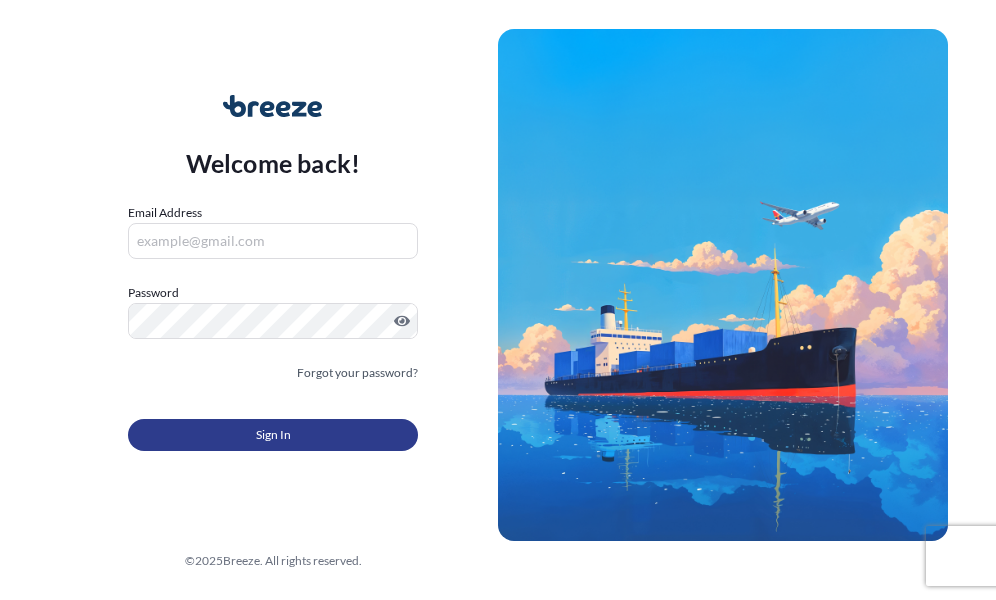 type on "[EMAIL]" 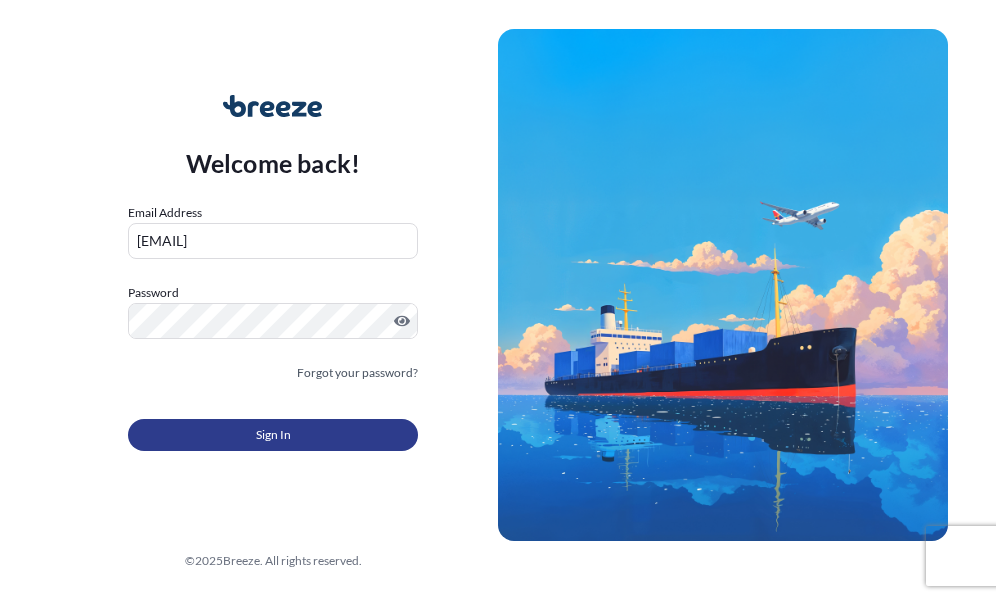 click on "Sign In" at bounding box center (273, 435) 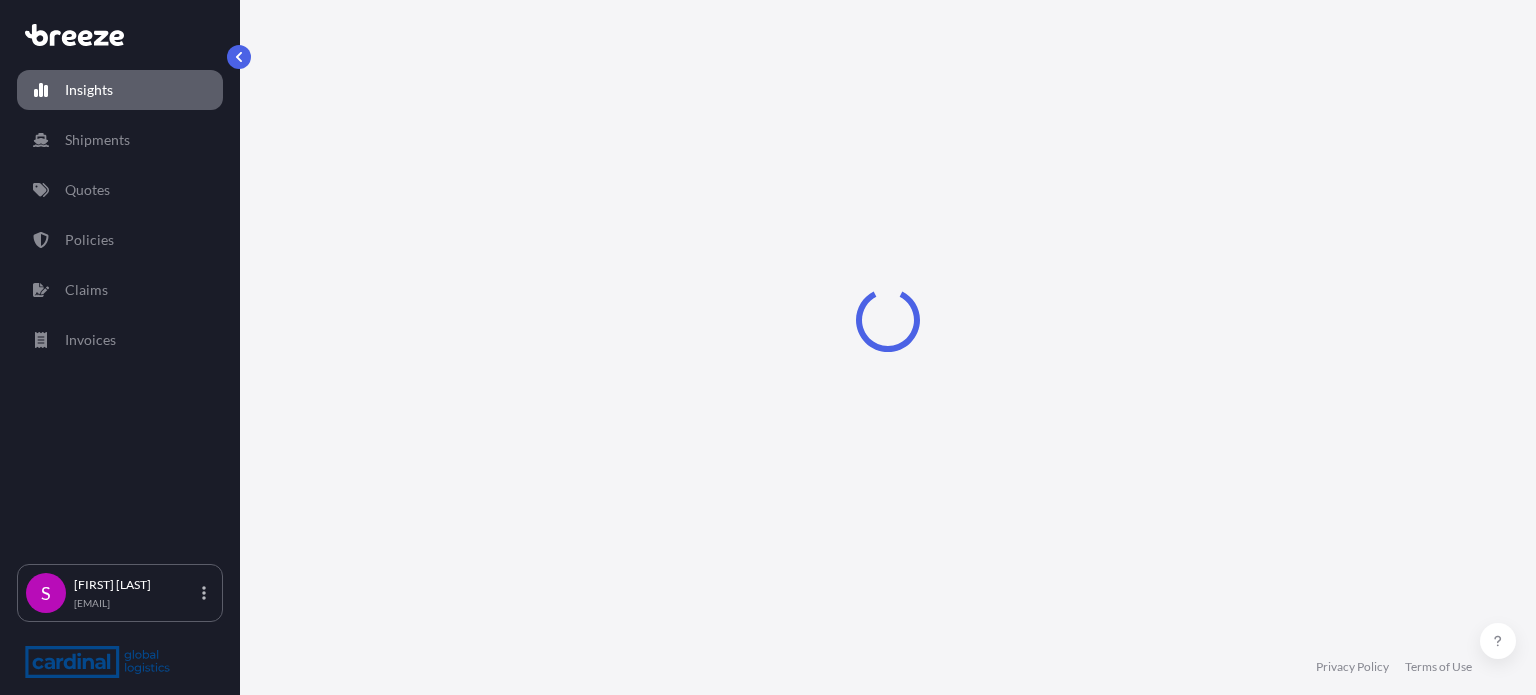select on "2025" 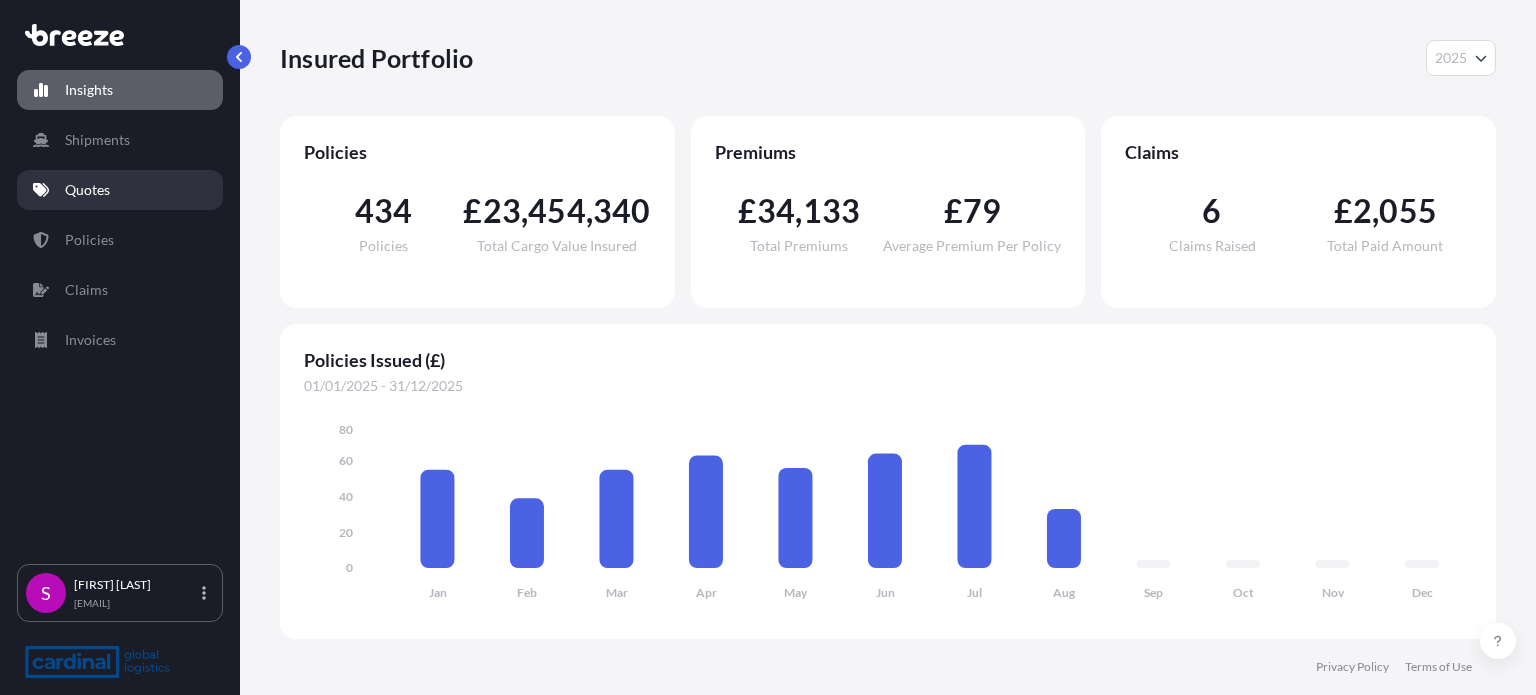 click on "Quotes" at bounding box center [87, 190] 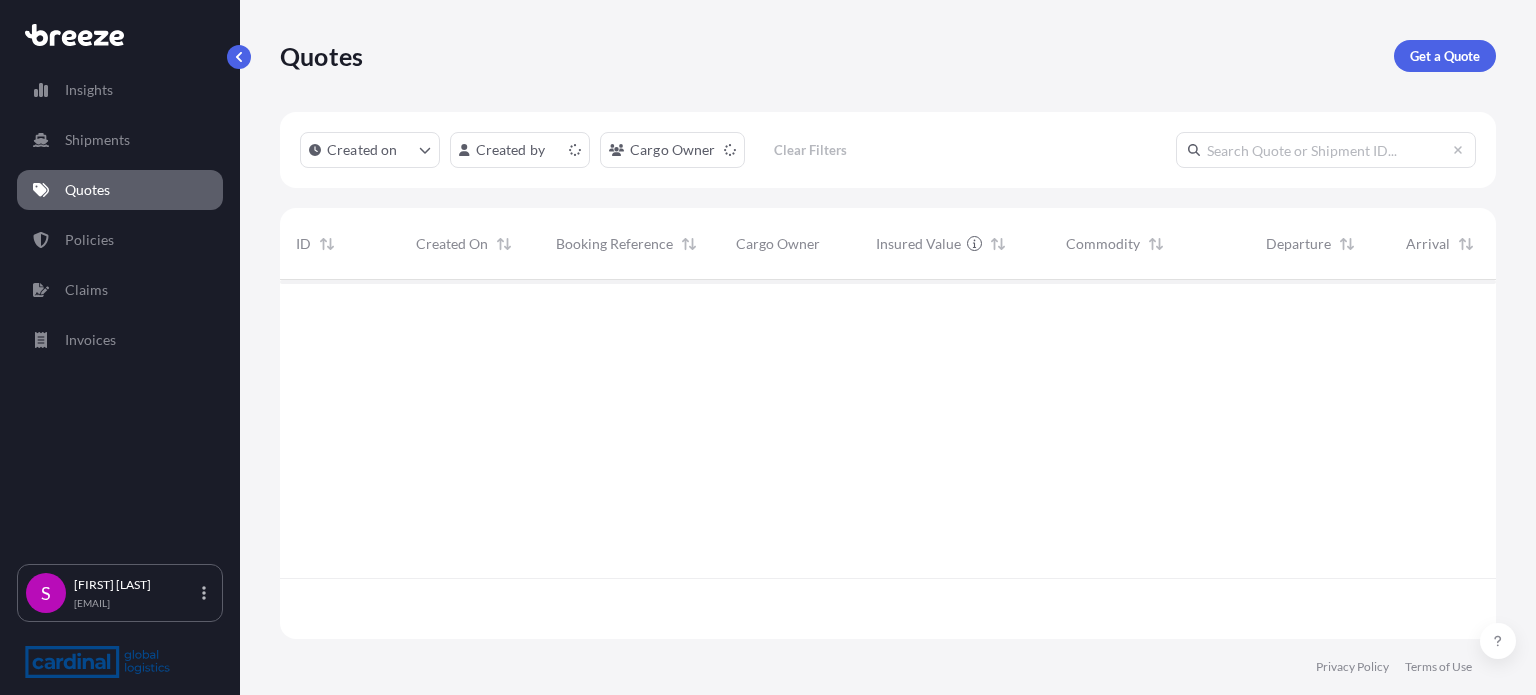 scroll, scrollTop: 16, scrollLeft: 16, axis: both 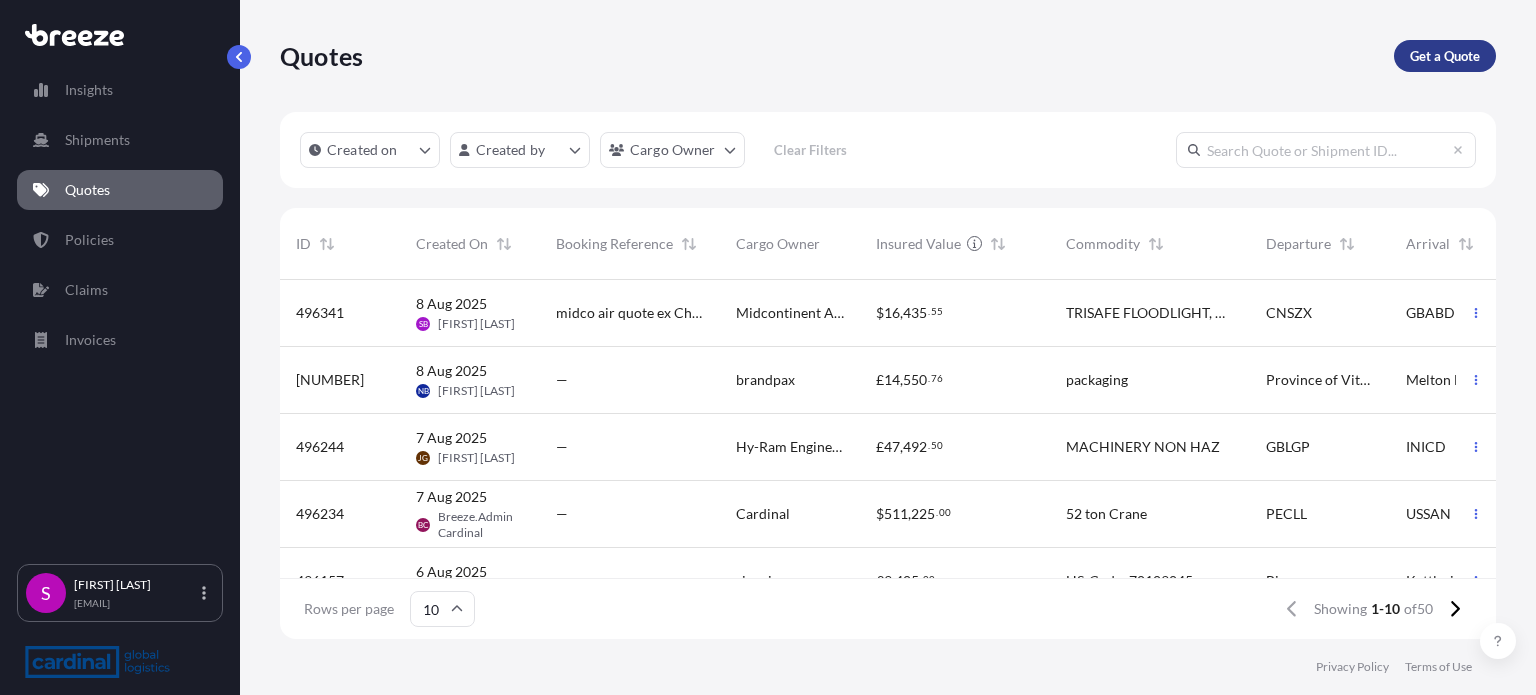 click on "Get a Quote" at bounding box center (1445, 56) 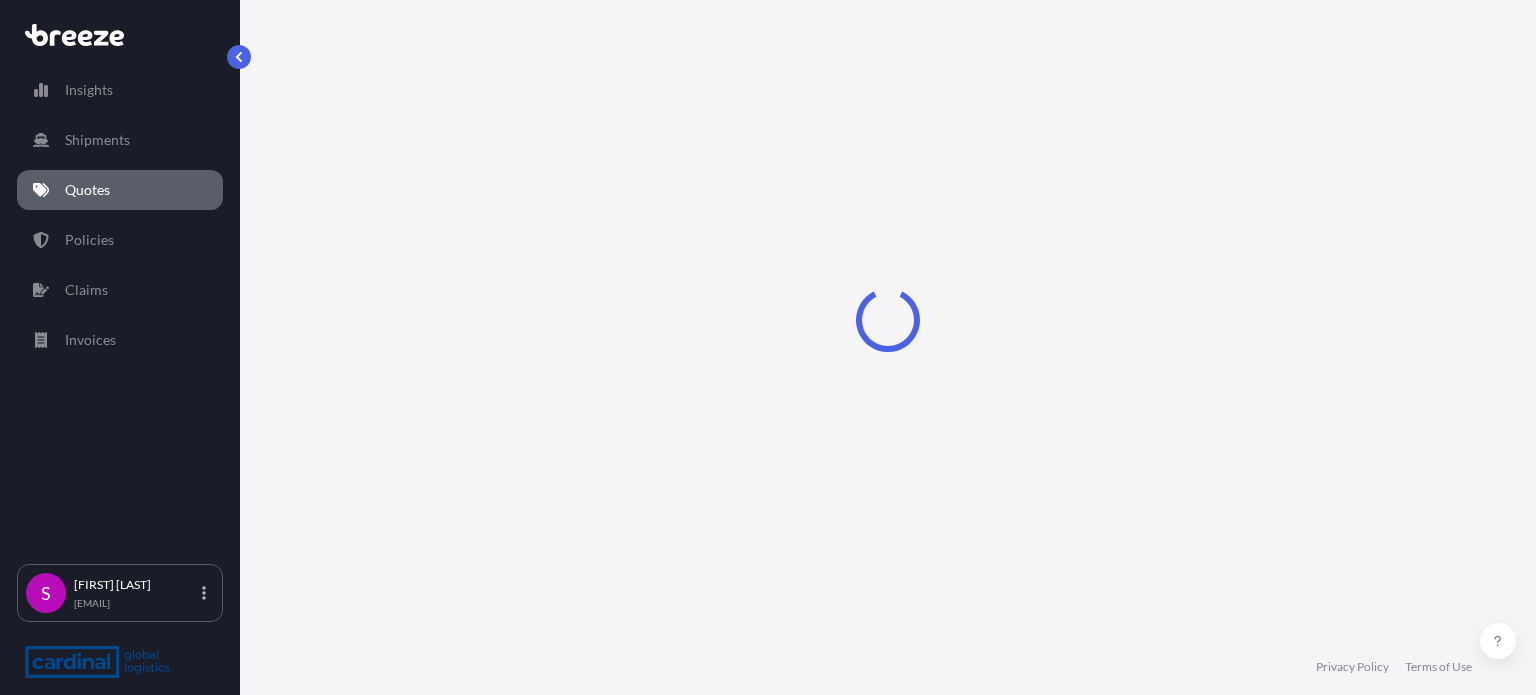 select on "Sea" 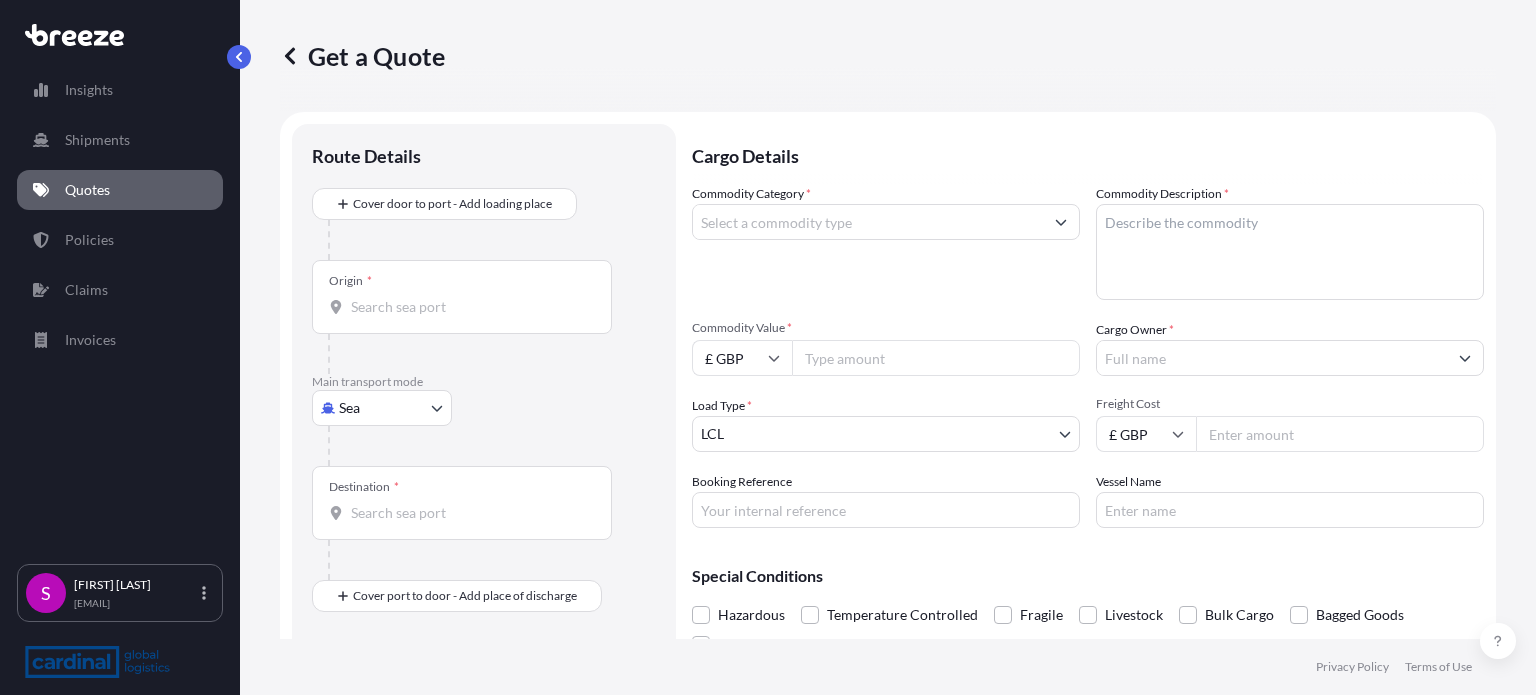 scroll, scrollTop: 32, scrollLeft: 0, axis: vertical 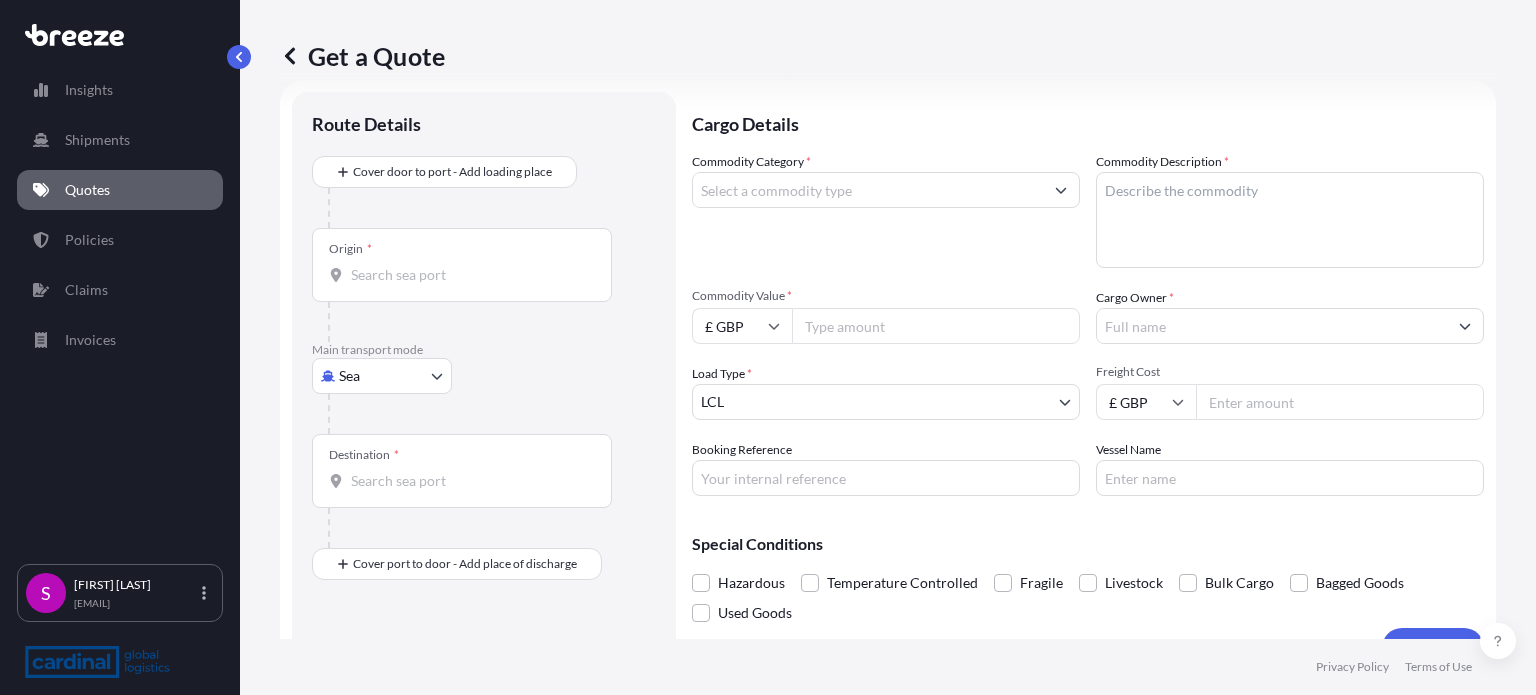 click at bounding box center [492, 414] 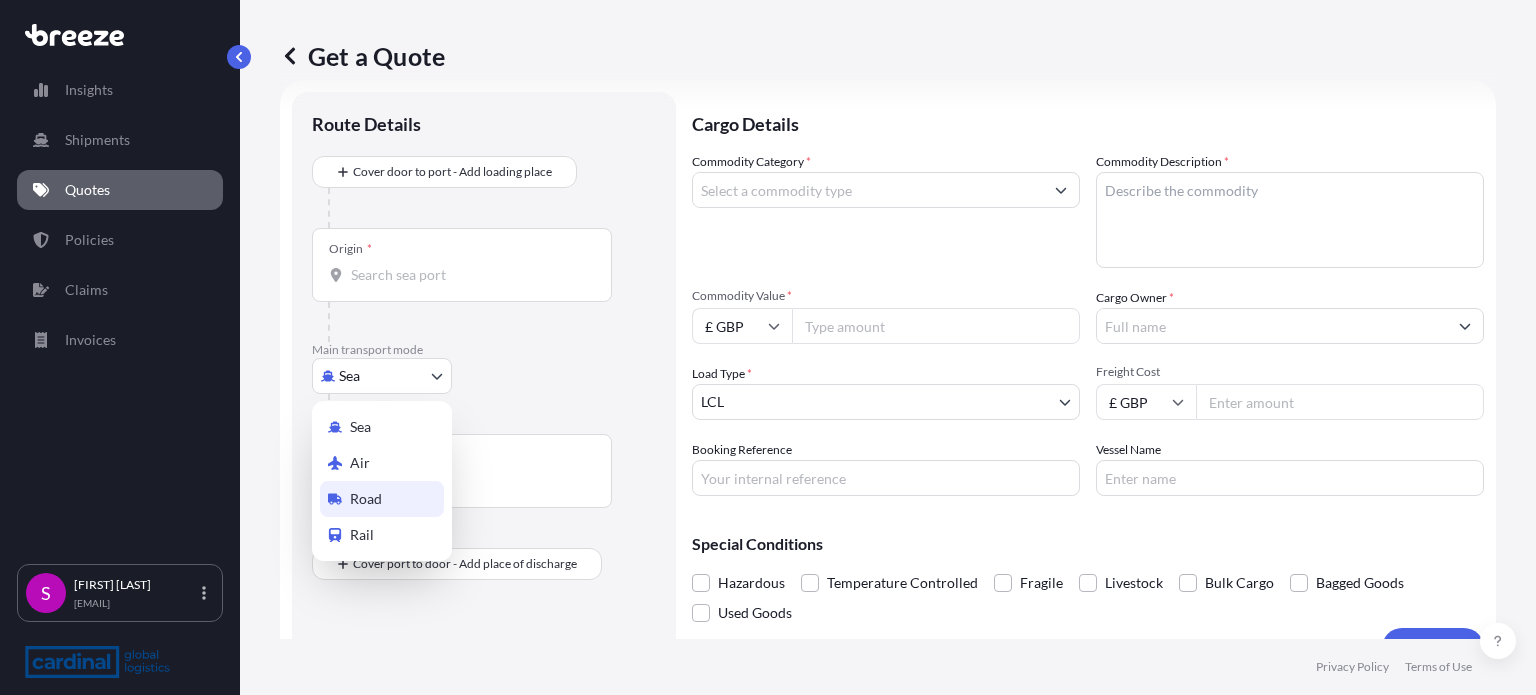 click on "Road" at bounding box center (366, 499) 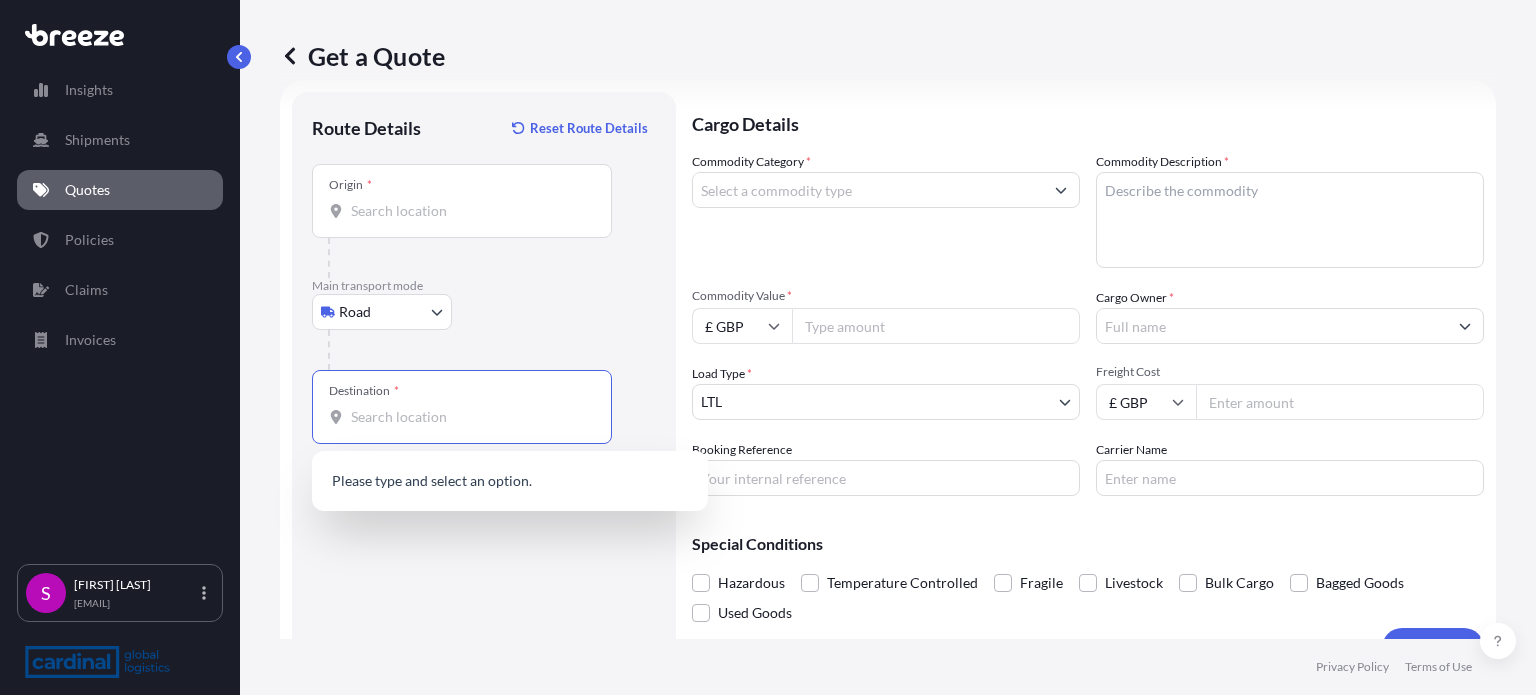 click on "Destination *" at bounding box center [469, 417] 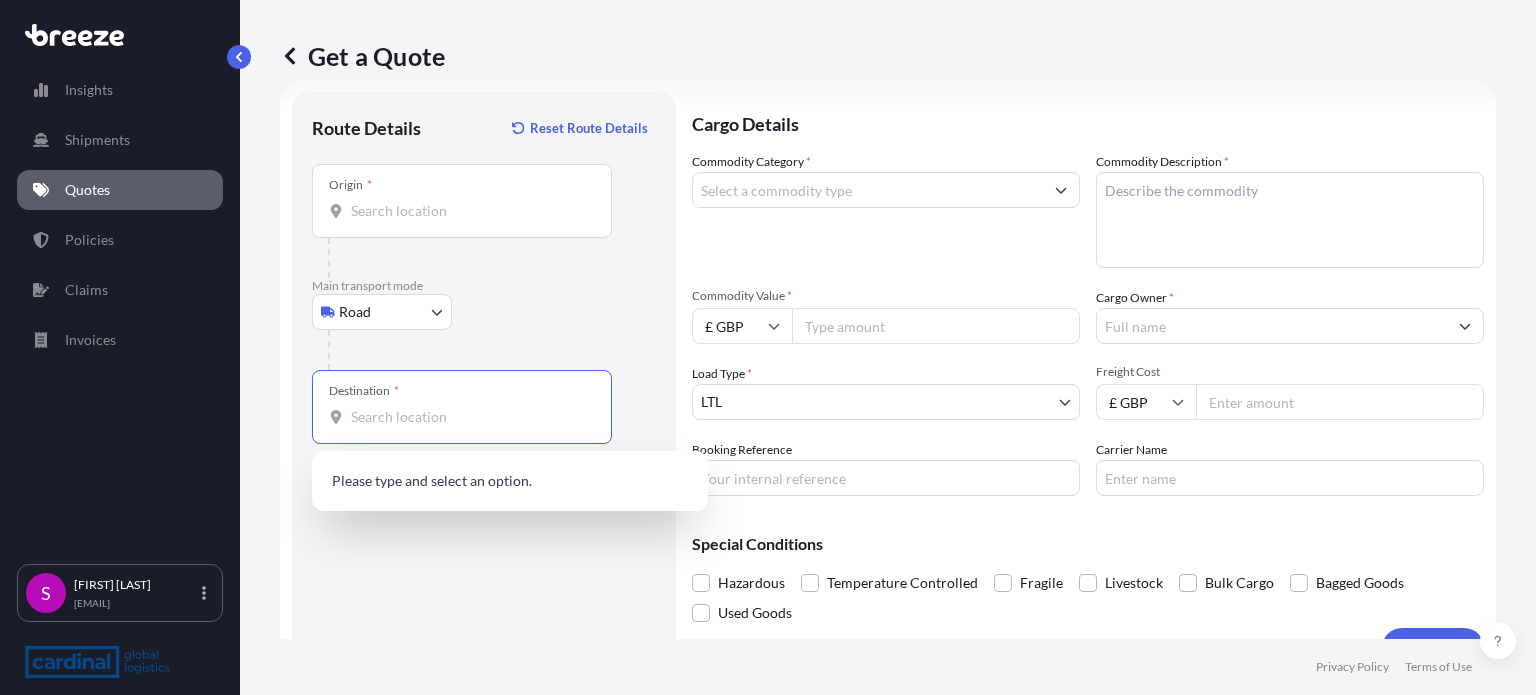click on "Origin *" at bounding box center (469, 211) 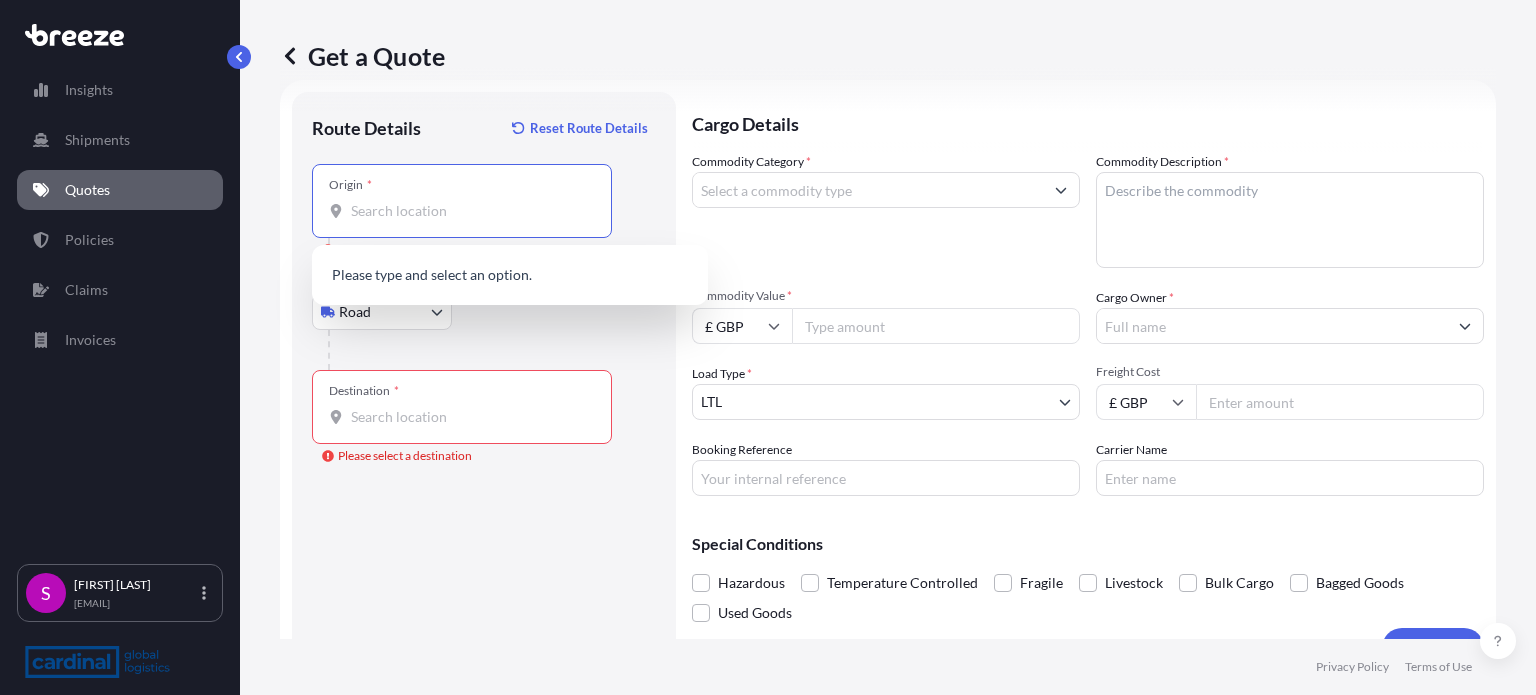 click on "Origin * Please select an origin" at bounding box center [469, 211] 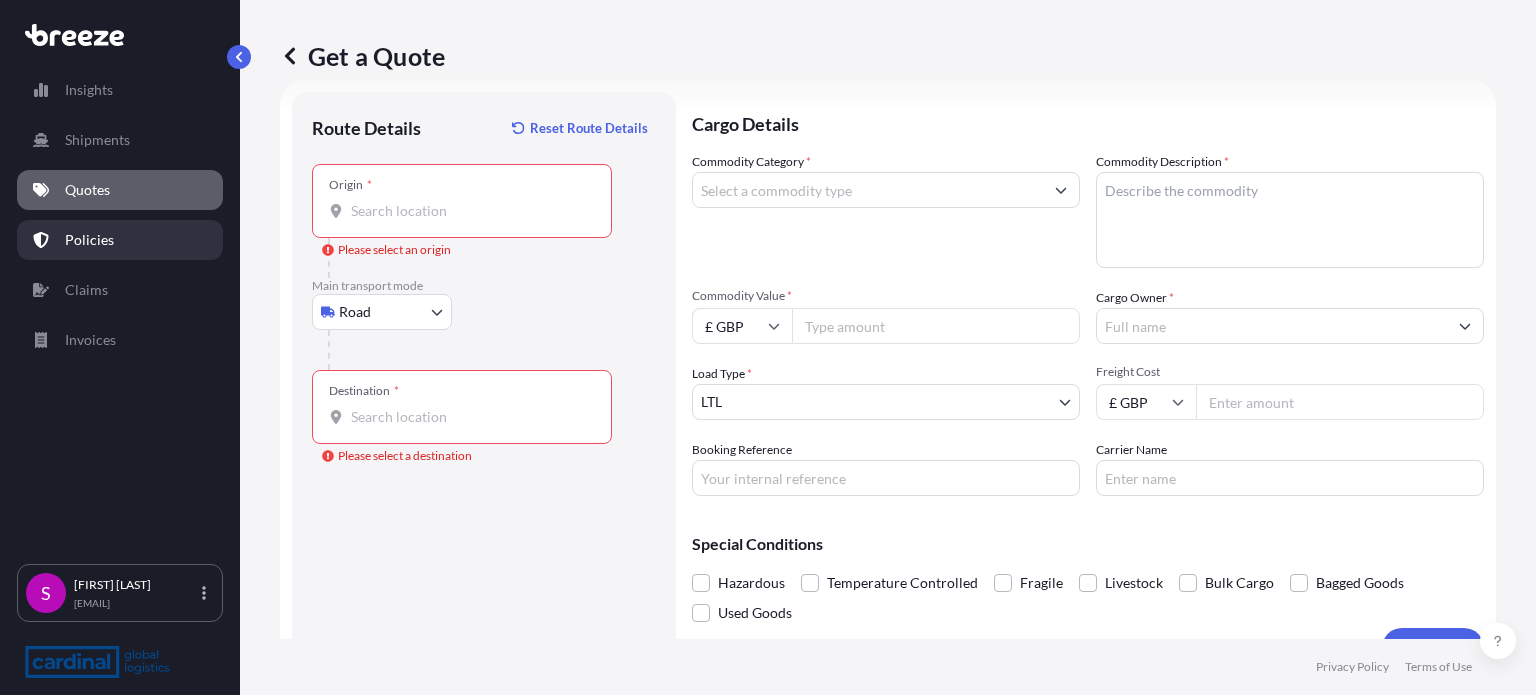 click on "Policies" at bounding box center [89, 240] 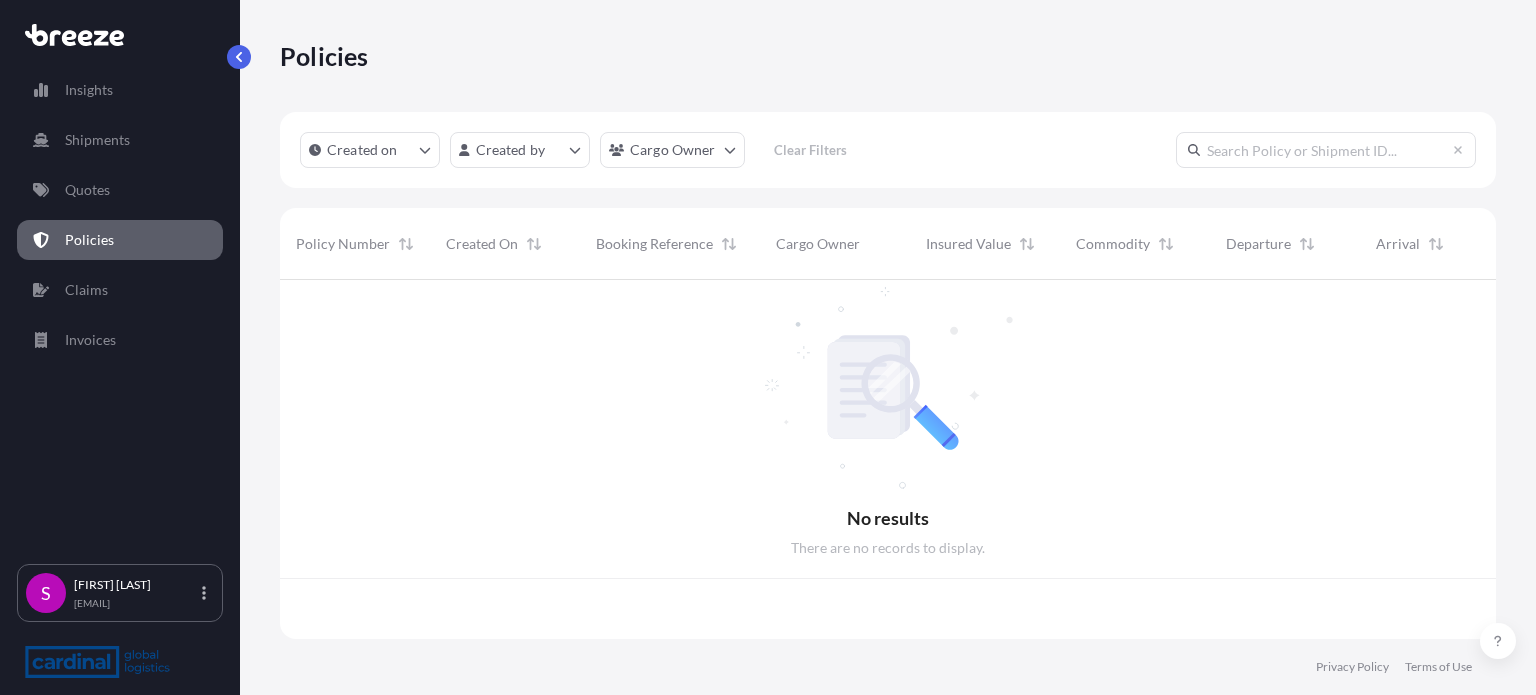 scroll, scrollTop: 0, scrollLeft: 0, axis: both 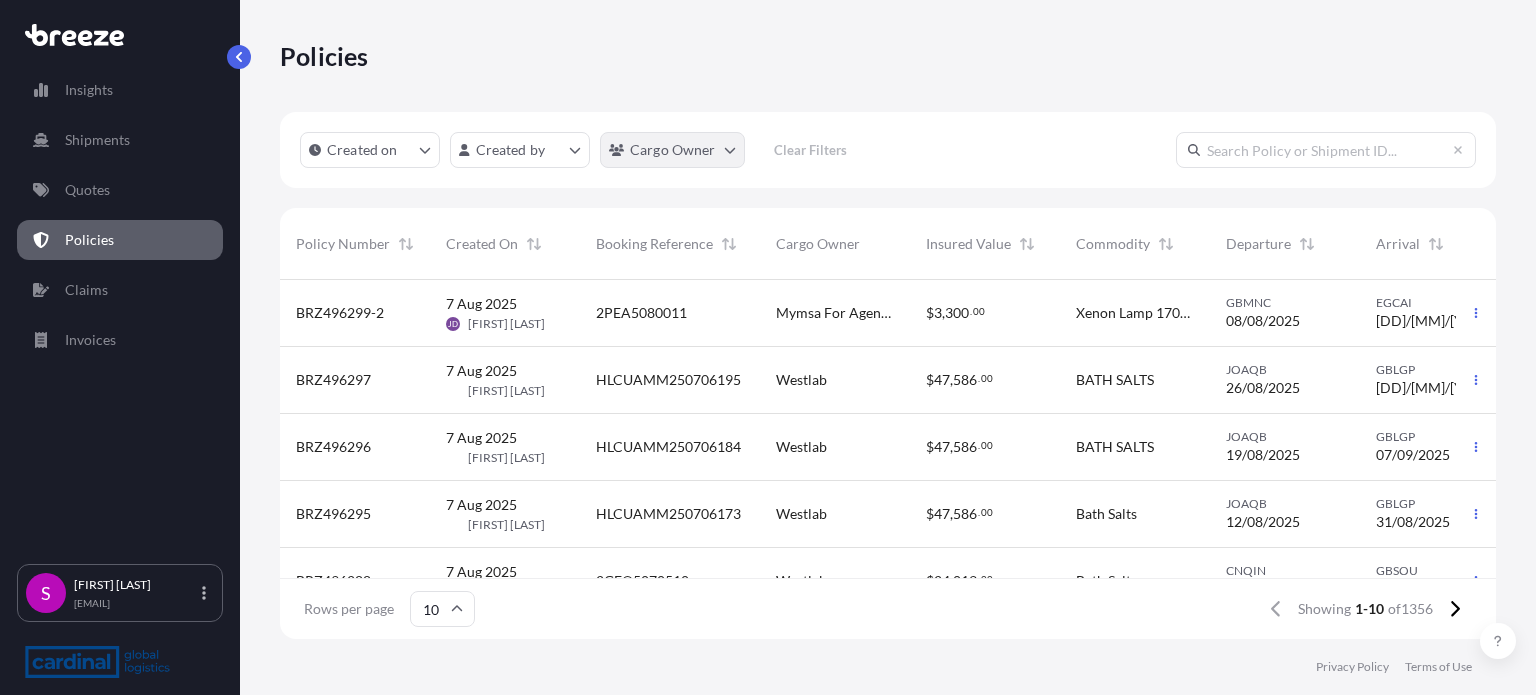 click on "Insights Shipments Quotes Policies Claims Invoices S [FIRST] [LAST] [EMAIL] Policies Created on Created by Cargo Owner Clear Filters Policy Number Created On Booking Reference Cargo Owner Insured Value Commodity Departure Arrival Total BRZ496299-2 7 Aug [YYYY] [FIRST] [LAST] [LICENSE] Mymsa For Agencies & Trade Dmcc $ 3 , 300 . 00 Xenon Lamp 1700 W GBMNC 08/08/[YYYY] EGCAI 10/08/[YYYY] $ 6 . 60 BRZ496297 7 Aug [YYYY] [FIRST] [LAST] [LICENSE] Westlab $ 47 , 586 . 00 BATH SALTS JOAQB 26/08/[YYYY] GBLGP 14/09/[YYYY] $ 95 . 17 BRZ496296 7 Aug [YYYY] [FIRST] [LAST] [LICENSE] Westlab $ 47 , 586 . 00 BATH SALTS JOAQB 19/08/[YYYY] GBLGP 07/09/[YYYY] $ 95 . 17 BRZ496295 7 Aug [YYYY] [FIRST] [LAST] [LICENSE] Westlab $ 47 , 586 . 00 Bath Salts JOAQB 12/08/[YYYY] GBLGP 31/08/[YYYY] $ 95 . 17 BRZ496288 7 Aug [YYYY] [FIRST] [LAST] [LICENSE] Westlab $ 24 , 013 . 00 Bath Salts CNQIN 13/08/[YYYY] GBSOU 09/10/[YYYY] $ 36 . 02 BRZ496285 7 Aug [YYYY] [FIRST] [LAST] [LICENSE] Westlab $ 12 , 006 . 50" at bounding box center [768, 347] 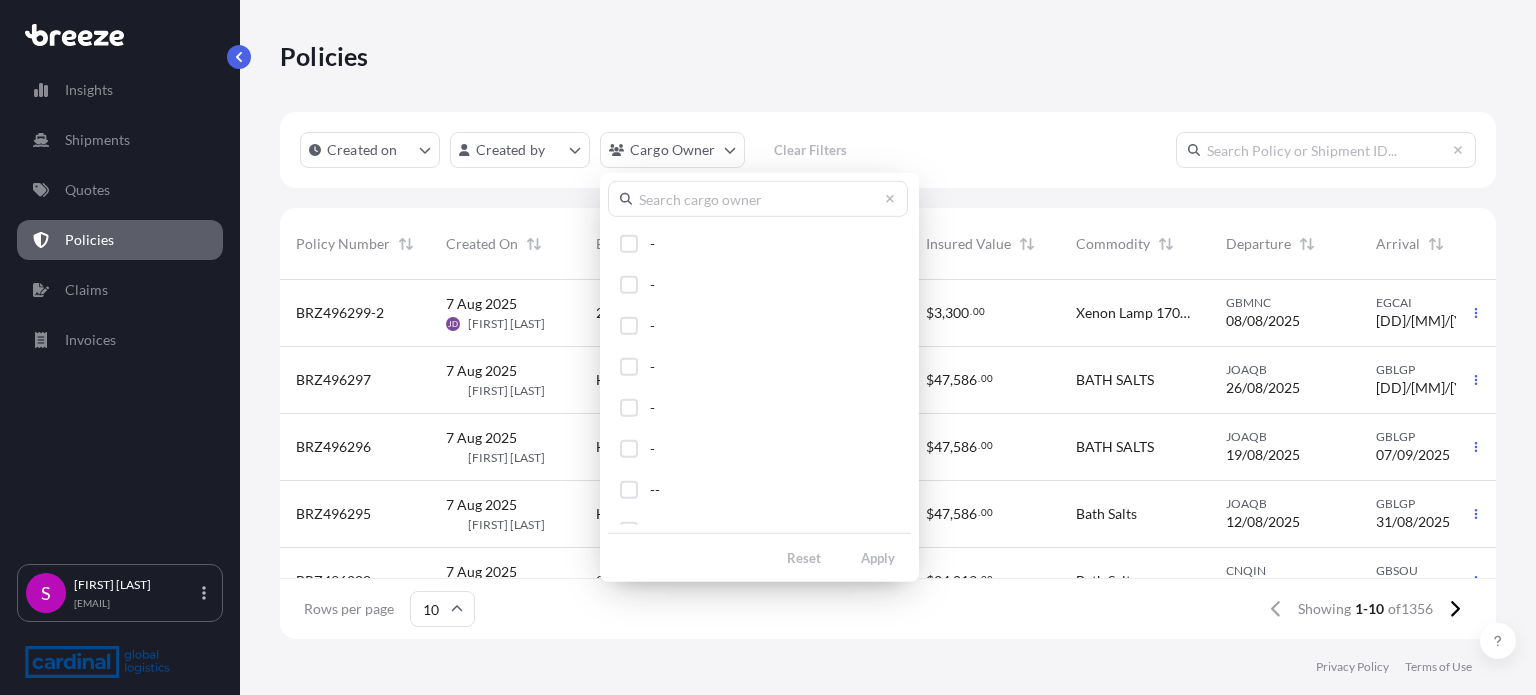 click at bounding box center [758, 199] 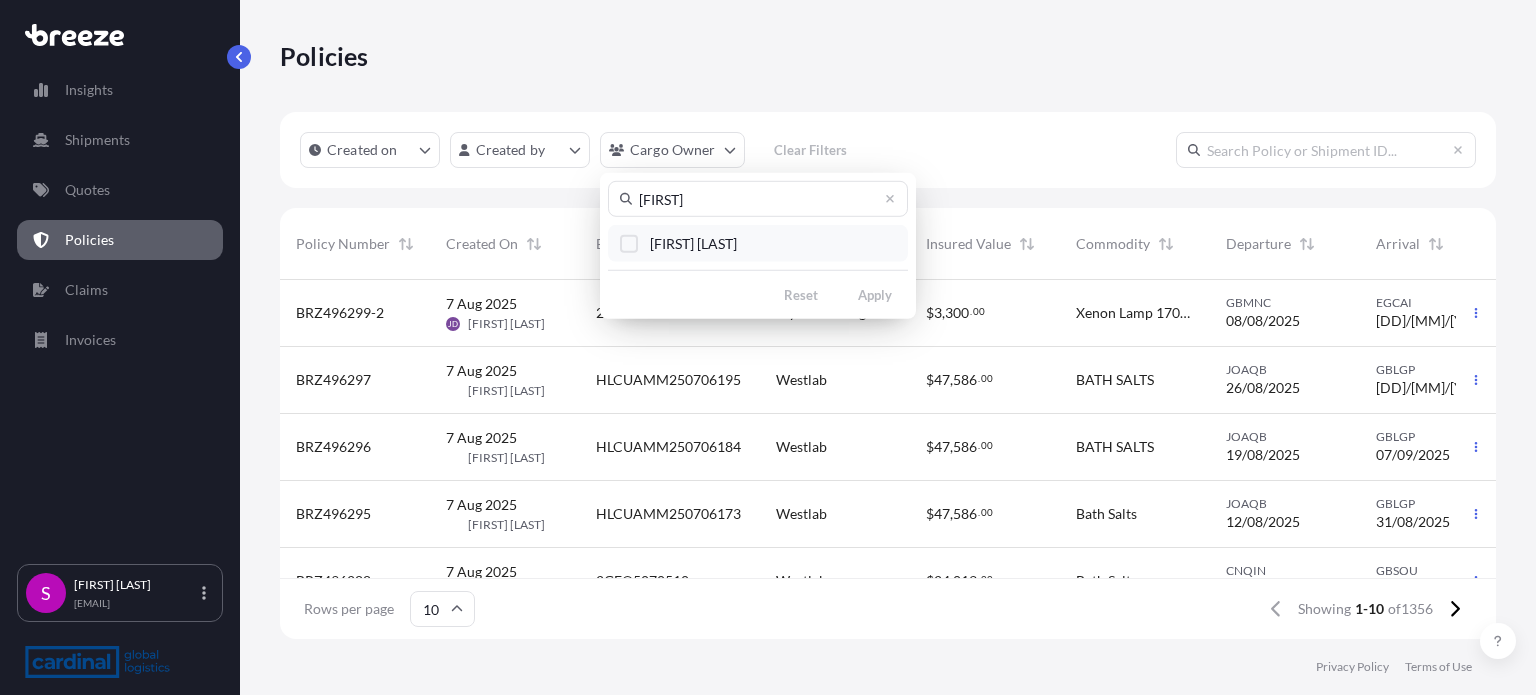 type on "[FIRST]" 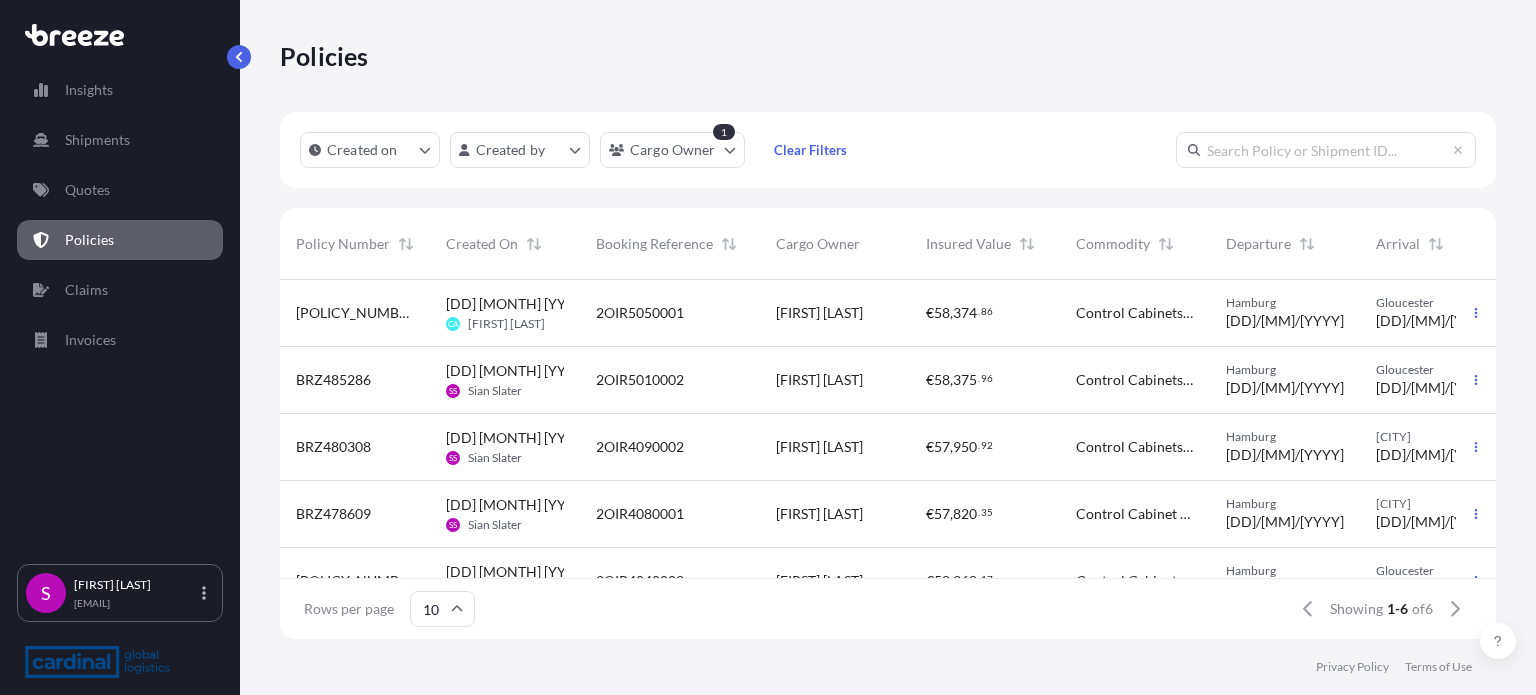 click on "[FIRST] [LAST]" at bounding box center [835, 380] 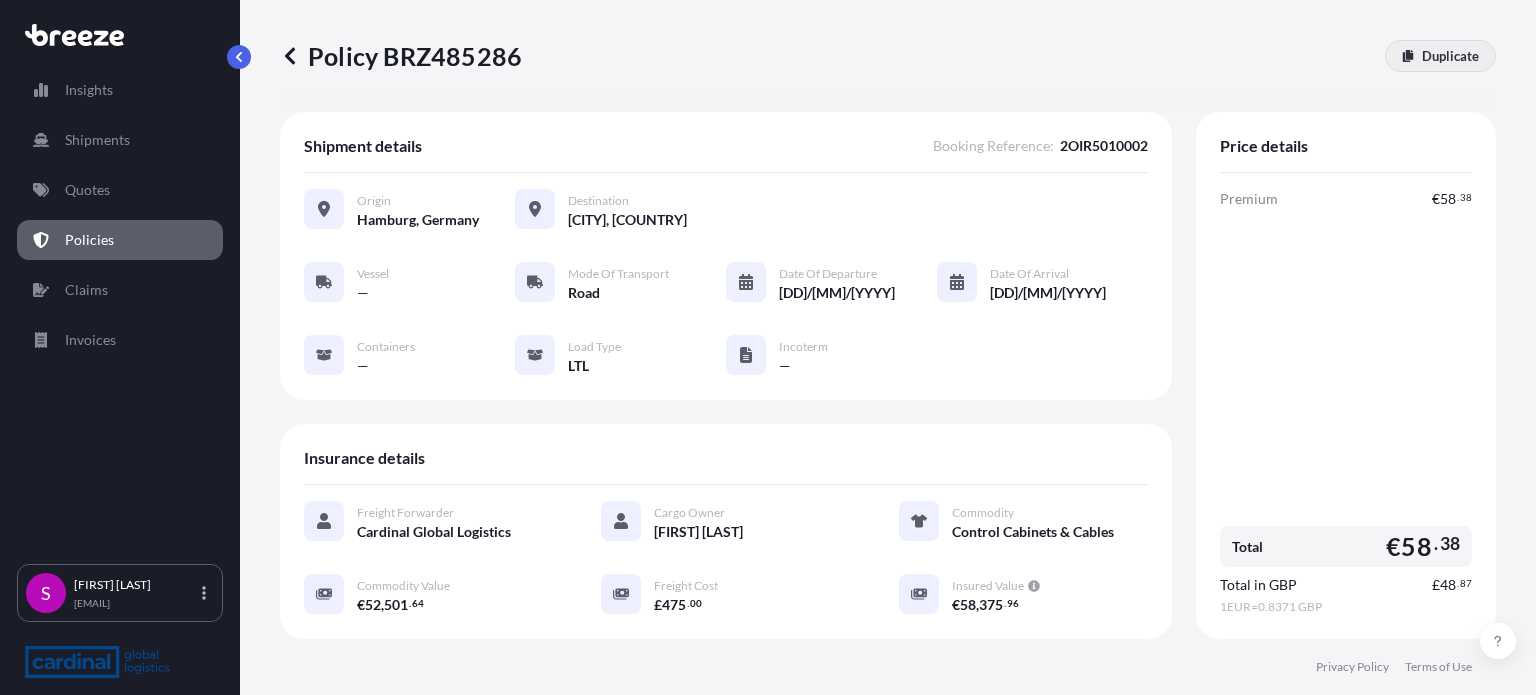 click on "Duplicate" at bounding box center (1450, 56) 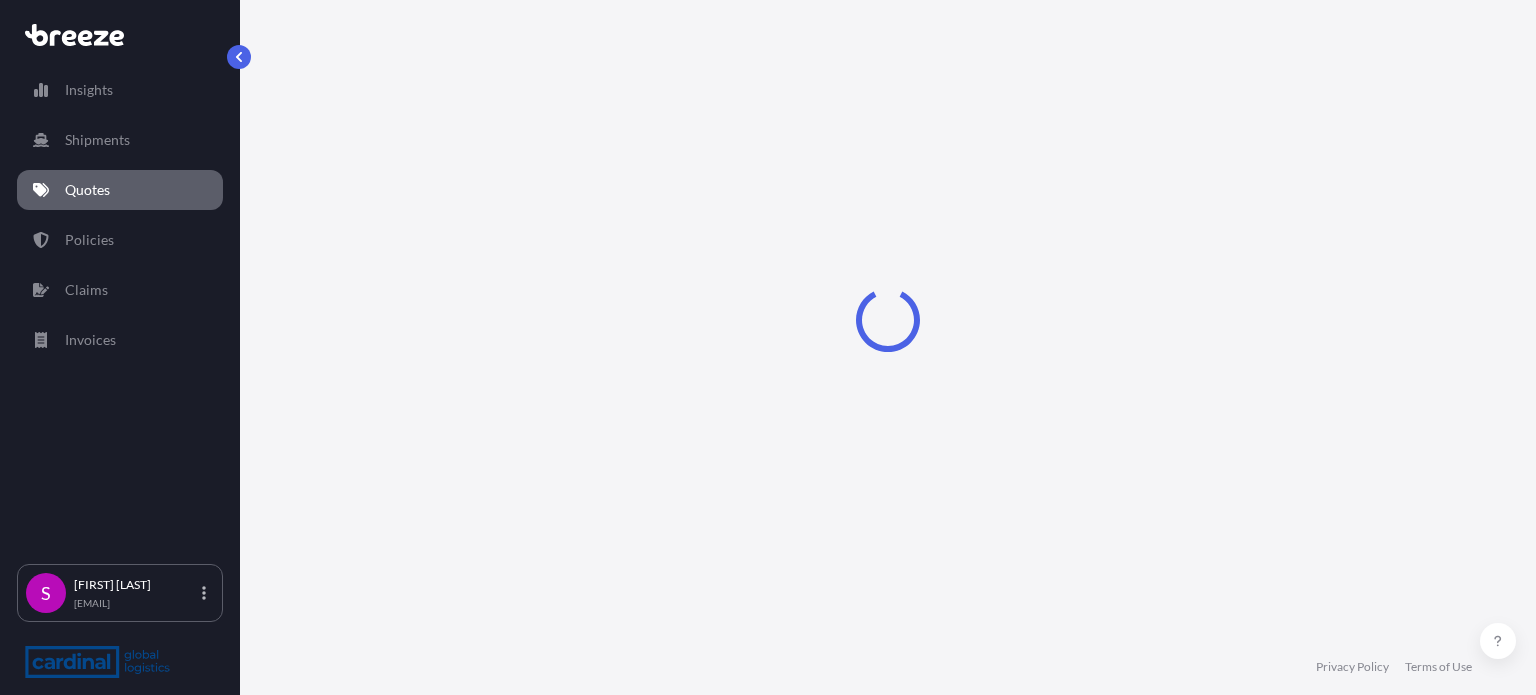 select on "Road" 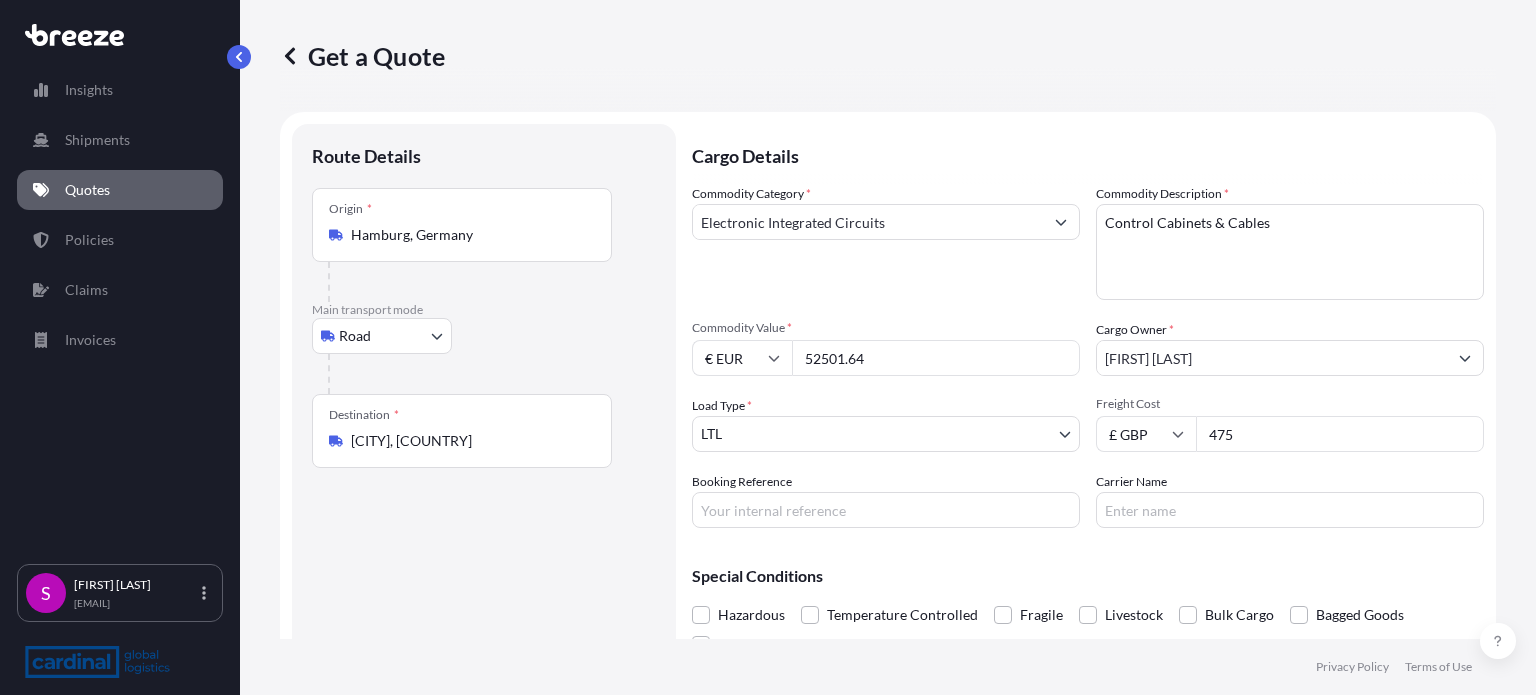 scroll, scrollTop: 72, scrollLeft: 0, axis: vertical 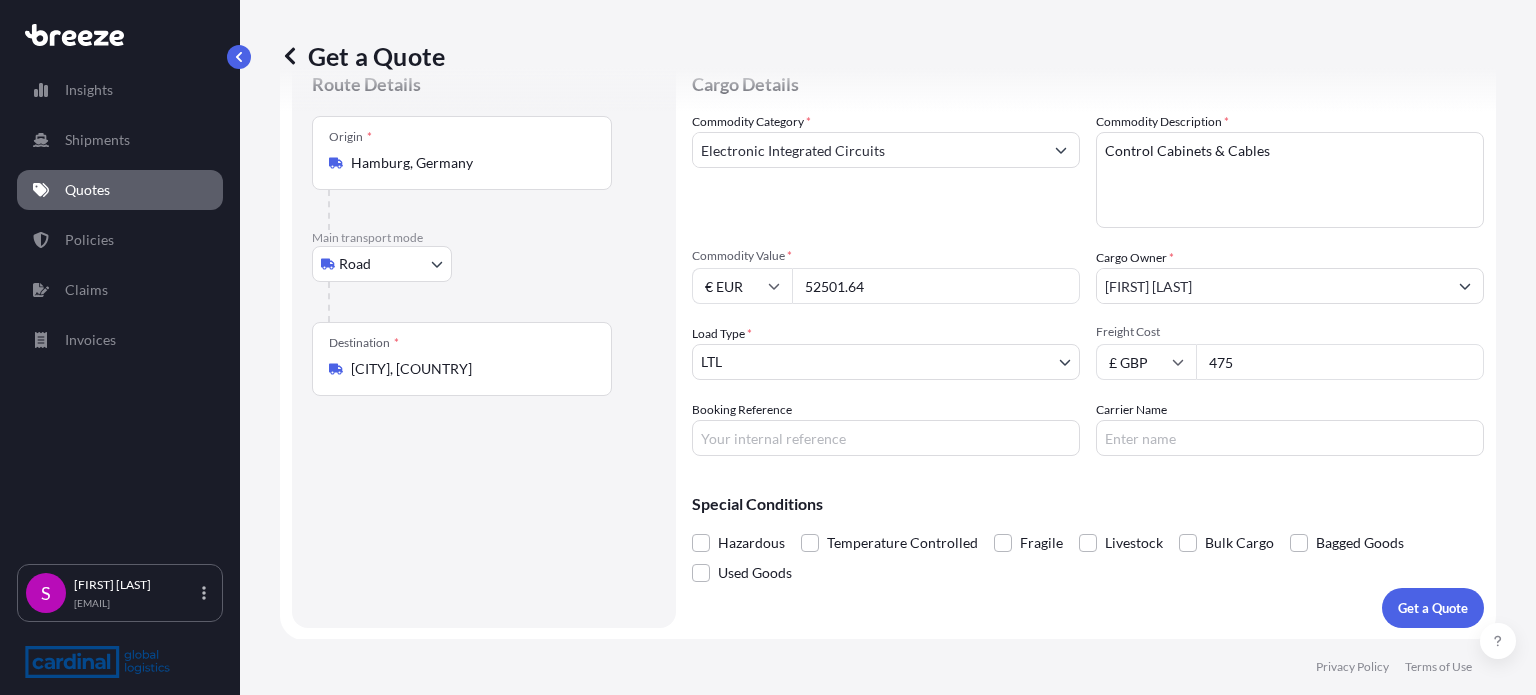 click on "Special Conditions Hazardous Temperature Controlled Fragile Livestock Bulk Cargo Bagged Goods Used Goods" at bounding box center [1088, 530] 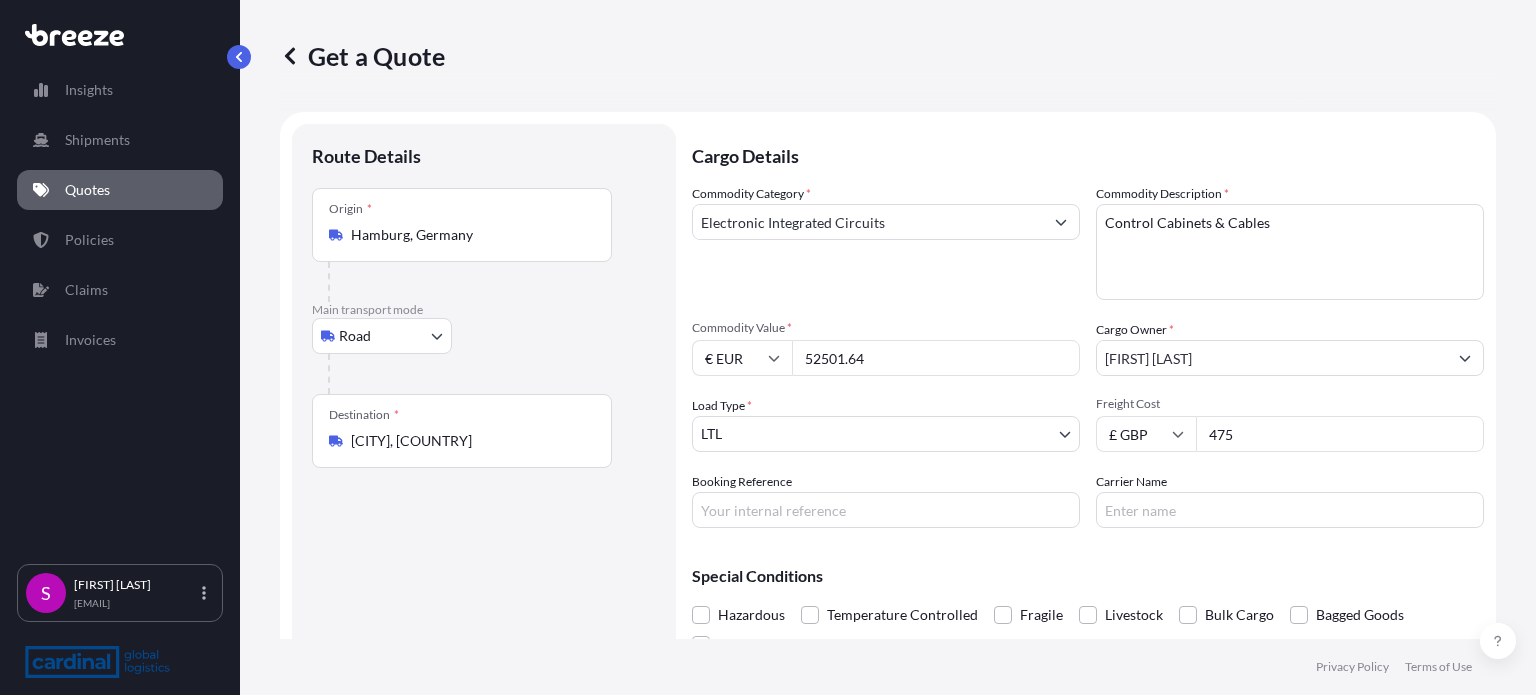 scroll, scrollTop: 72, scrollLeft: 0, axis: vertical 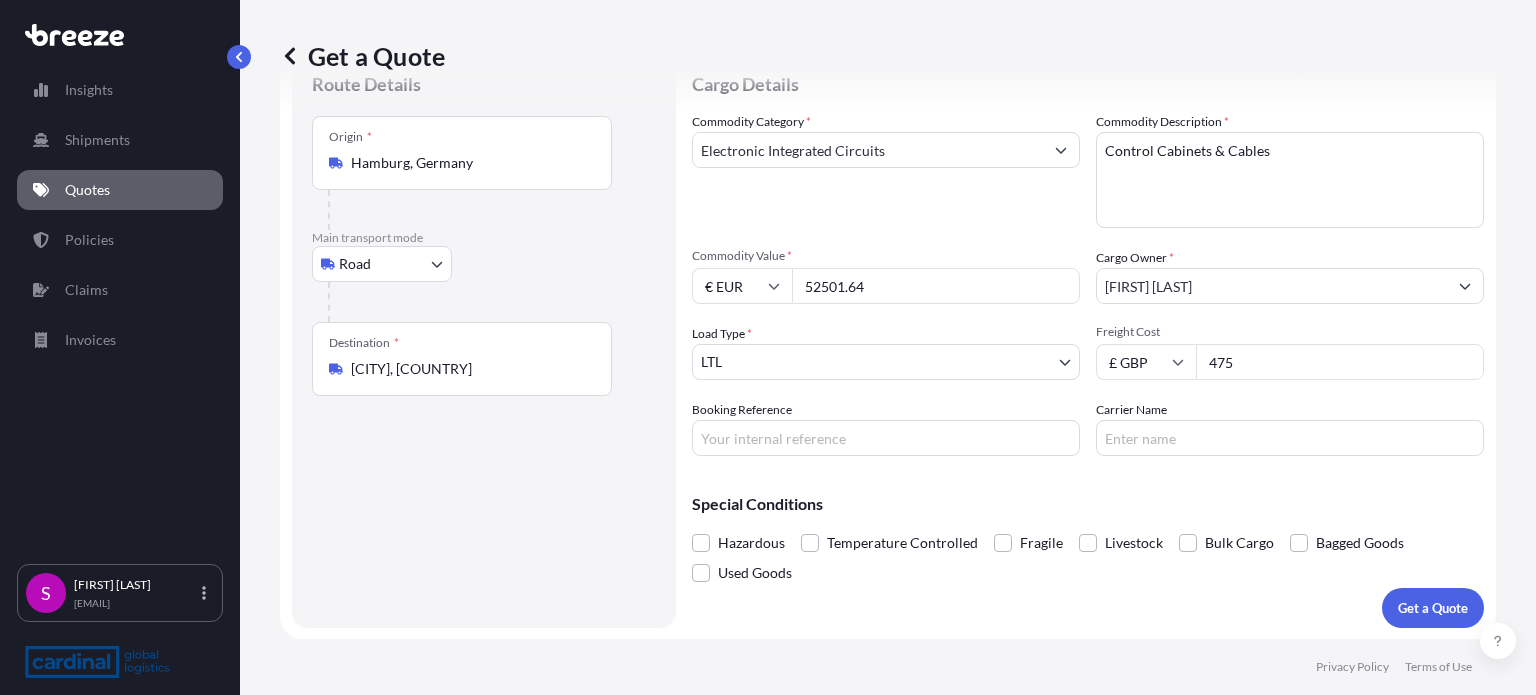 click on "Special Conditions Hazardous Temperature Controlled Fragile Livestock Bulk Cargo Bagged Goods Used Goods" at bounding box center [1088, 530] 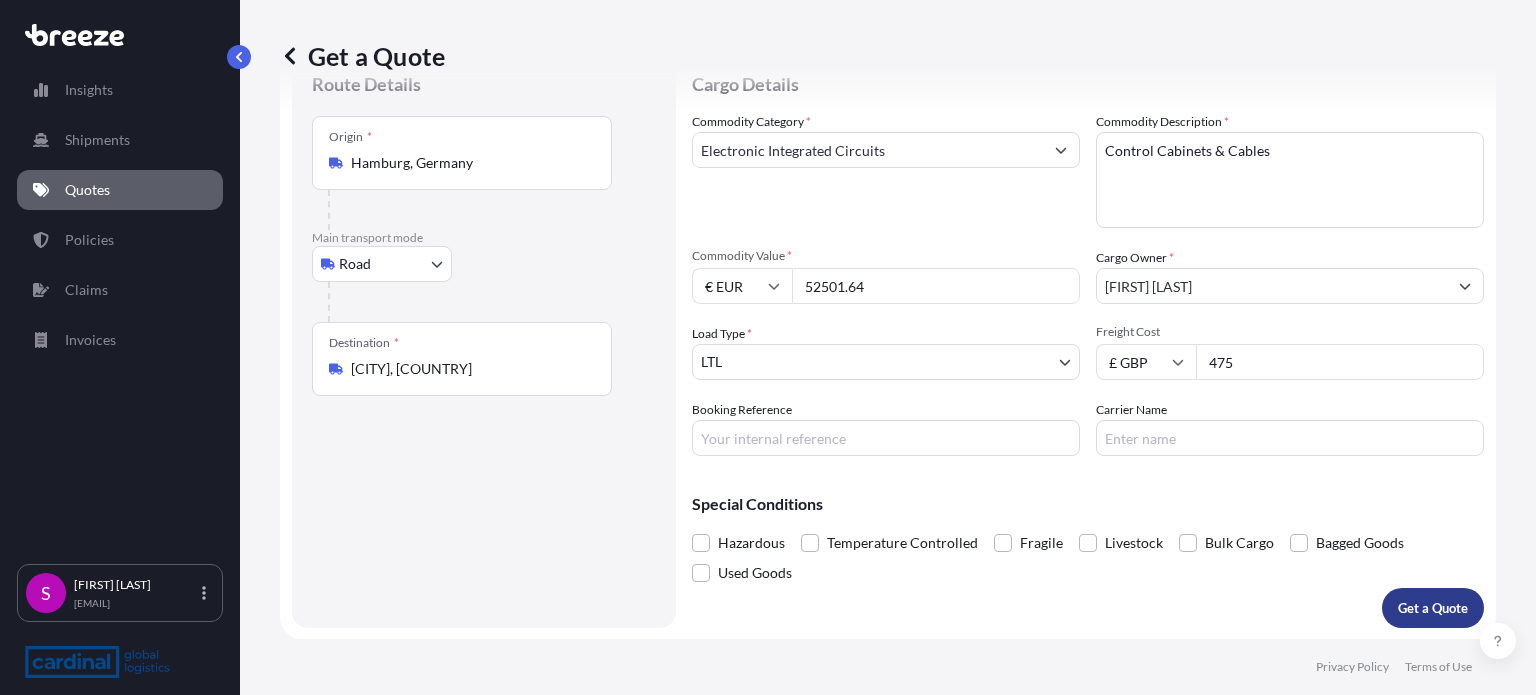 click on "Get a Quote" at bounding box center (1433, 608) 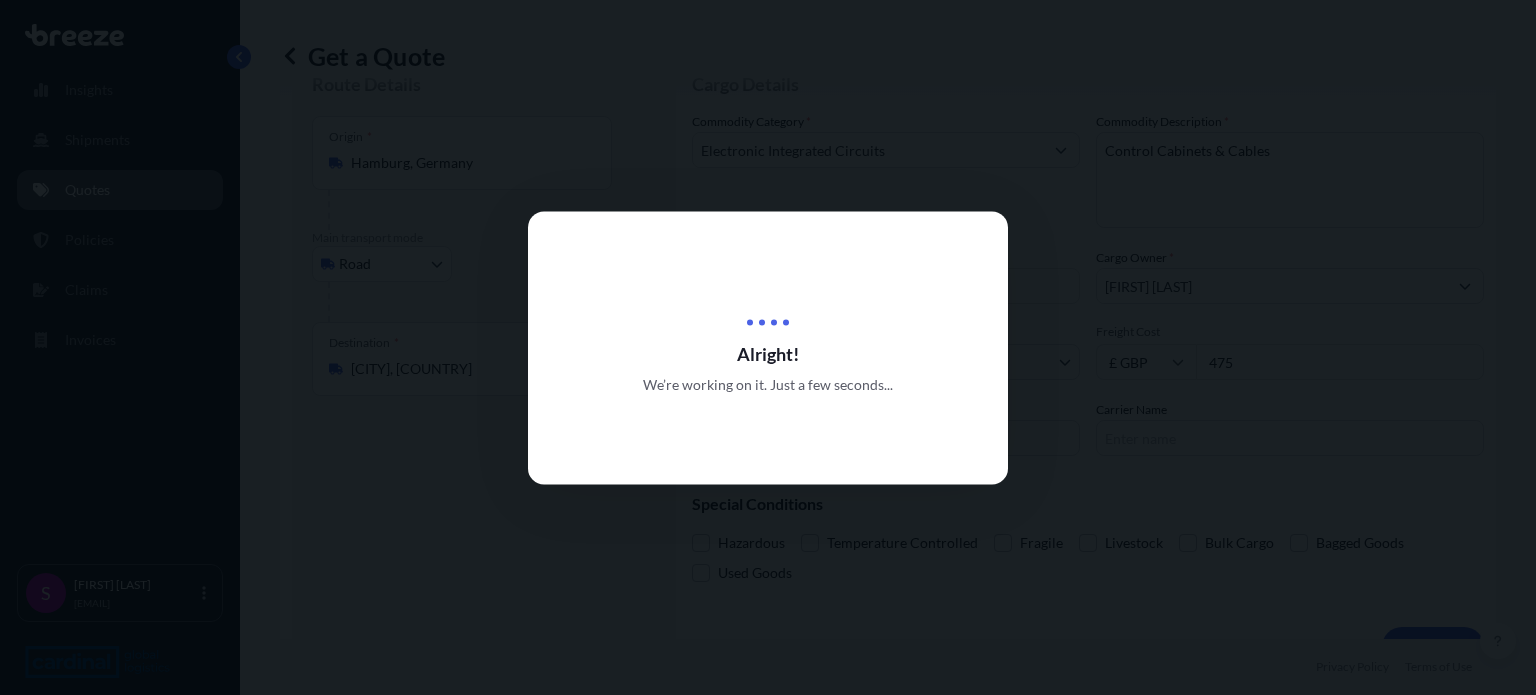 scroll, scrollTop: 0, scrollLeft: 0, axis: both 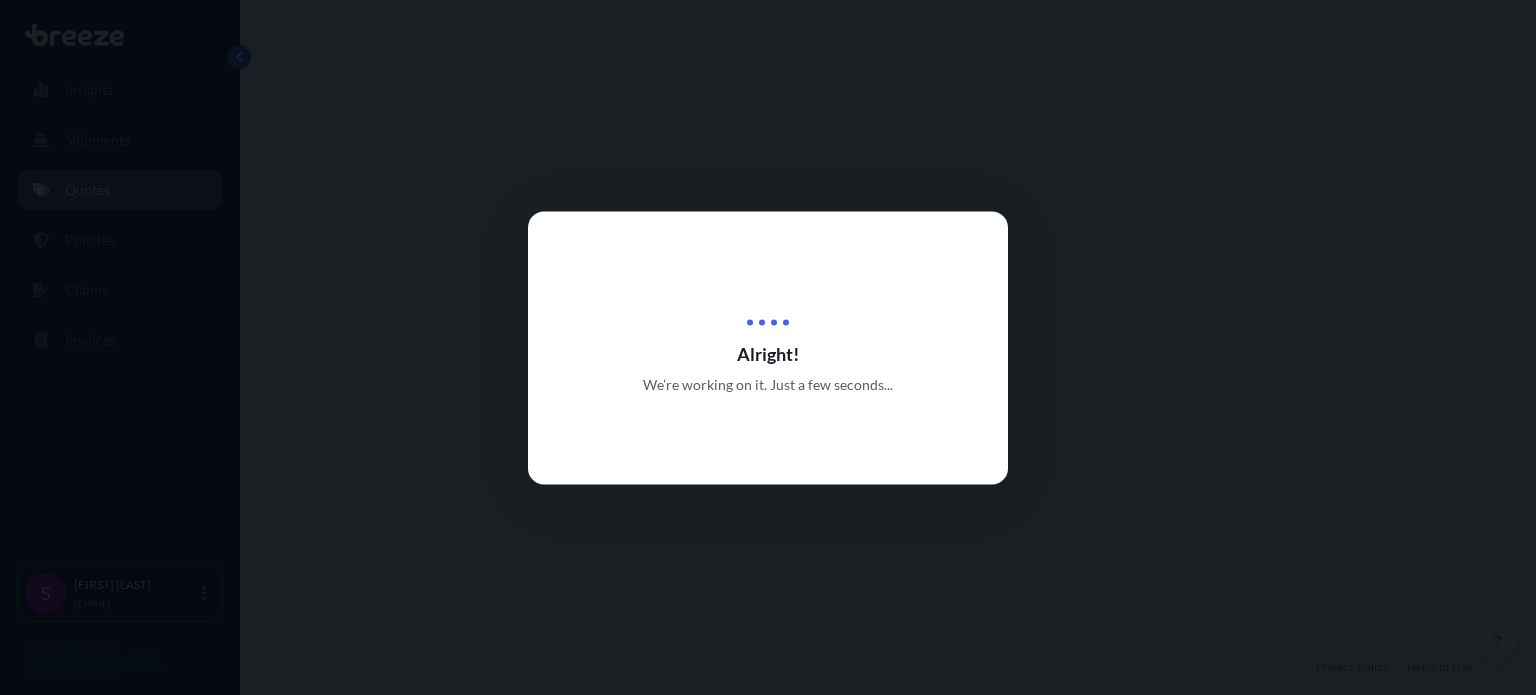 select on "Road" 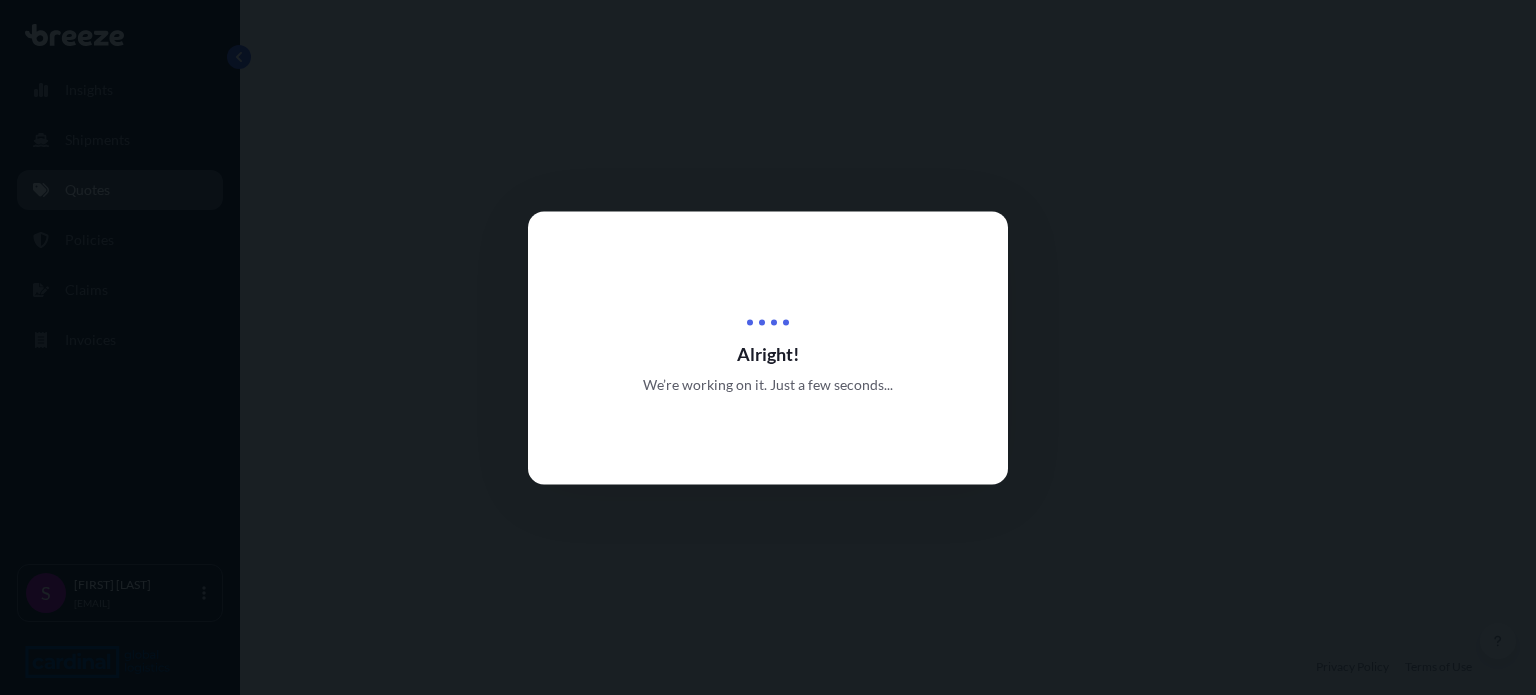 select on "1" 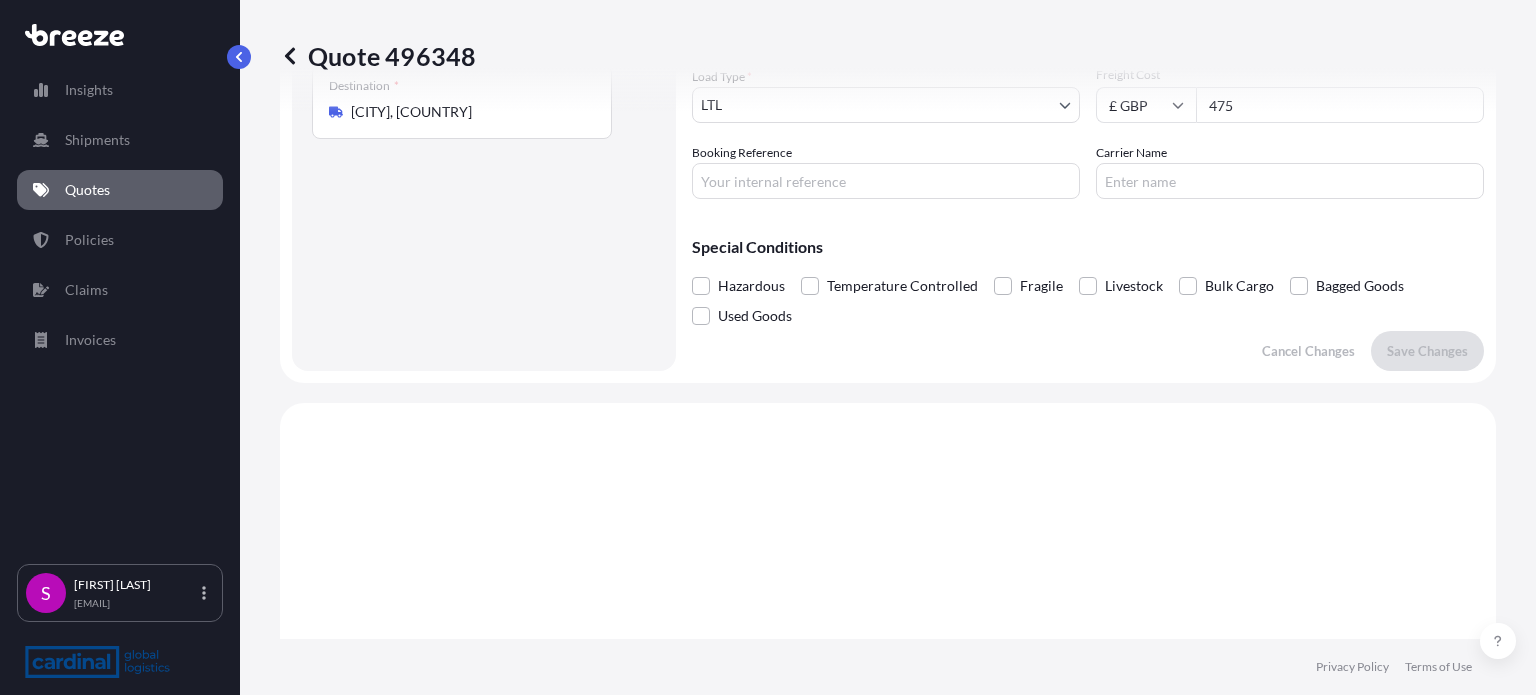 scroll, scrollTop: 328, scrollLeft: 0, axis: vertical 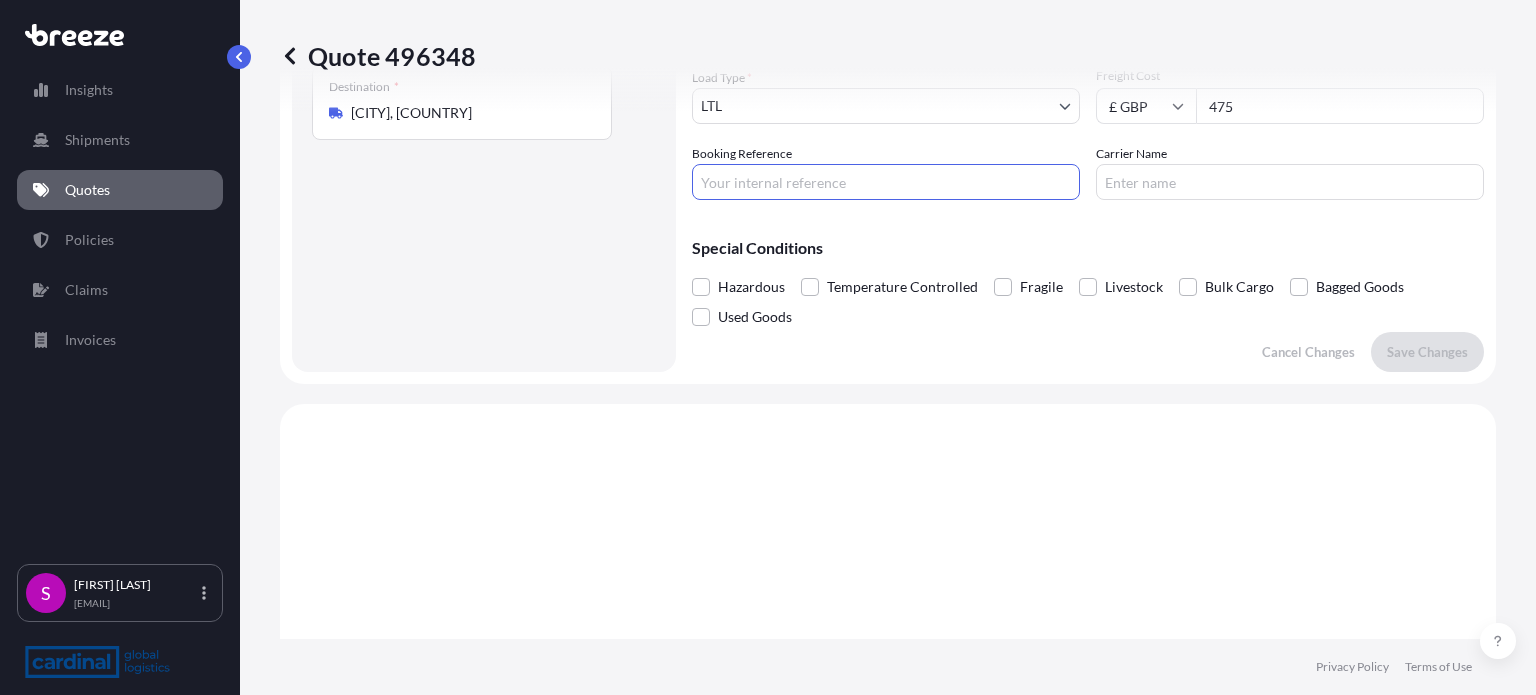 click on "Booking Reference" at bounding box center (886, 182) 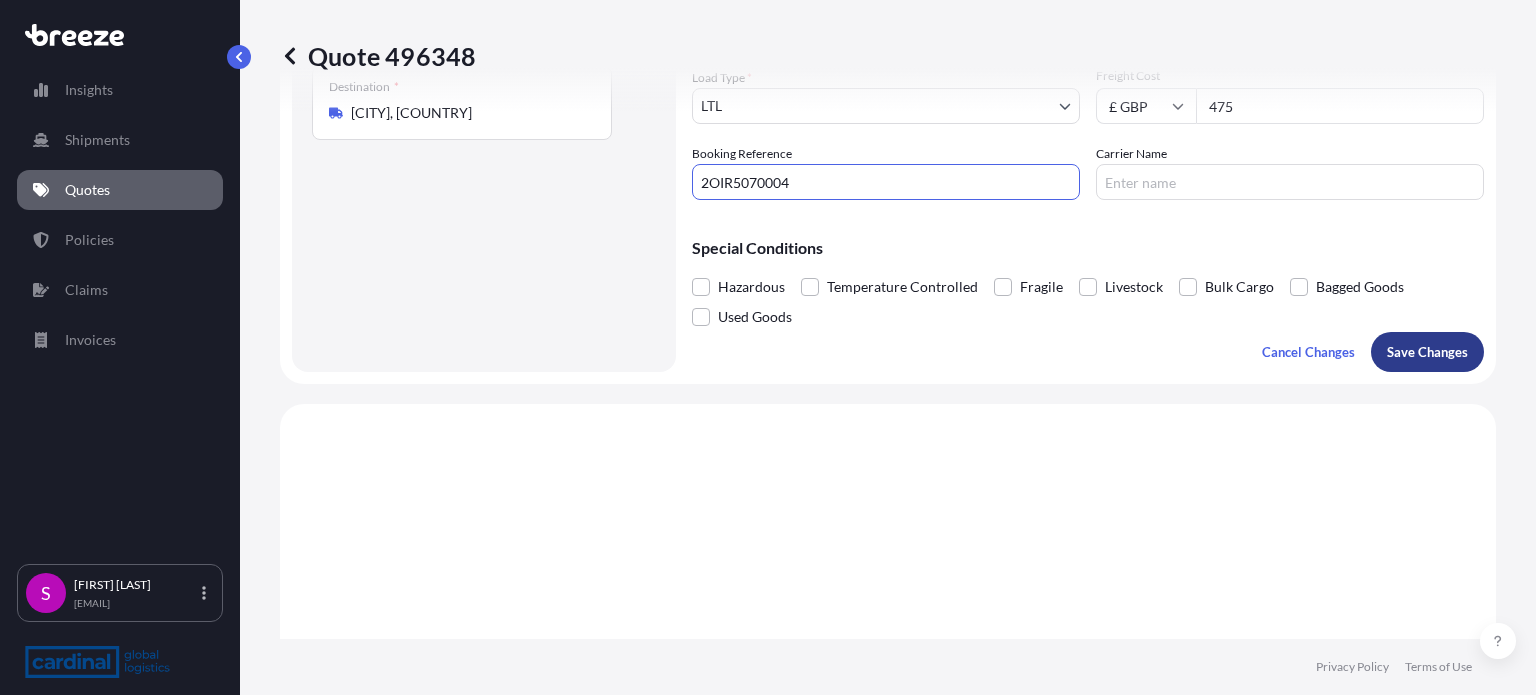 type on "2OIR5070004" 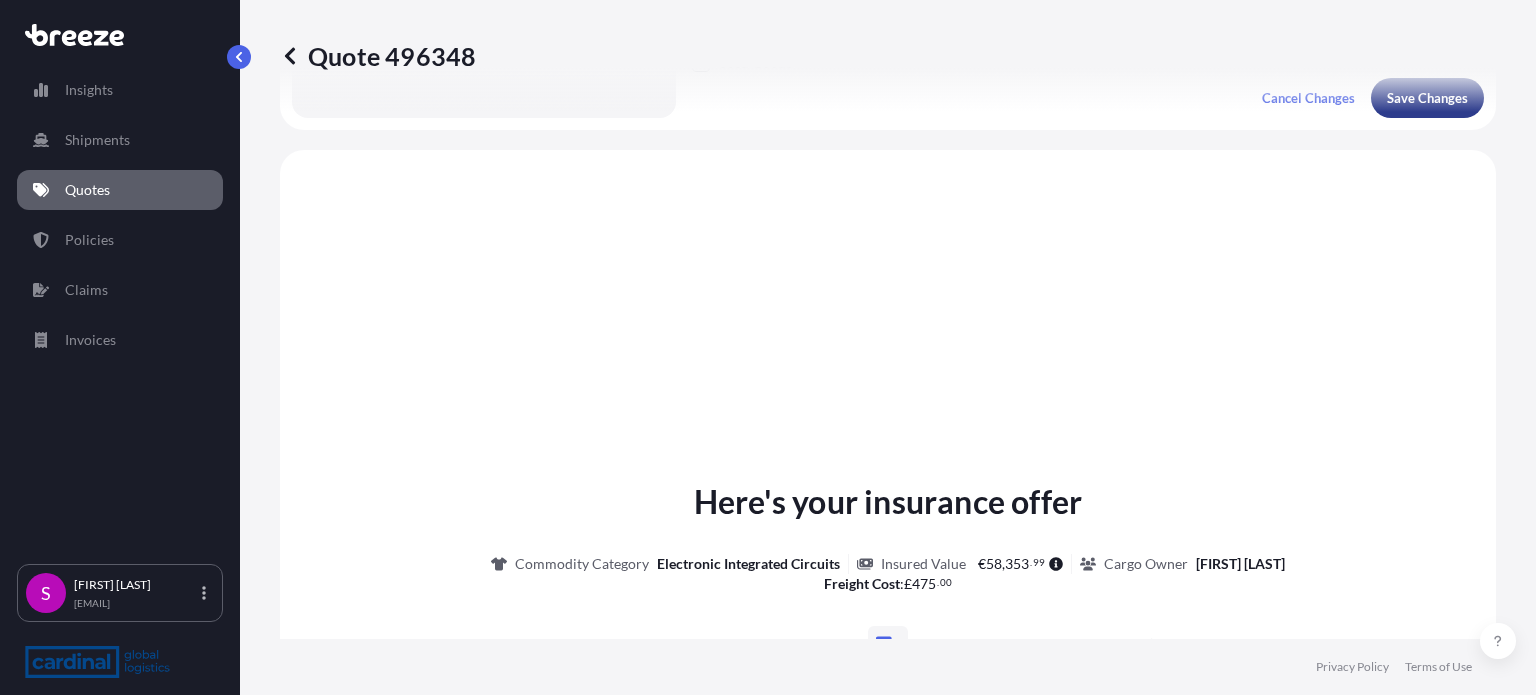 scroll, scrollTop: 632, scrollLeft: 0, axis: vertical 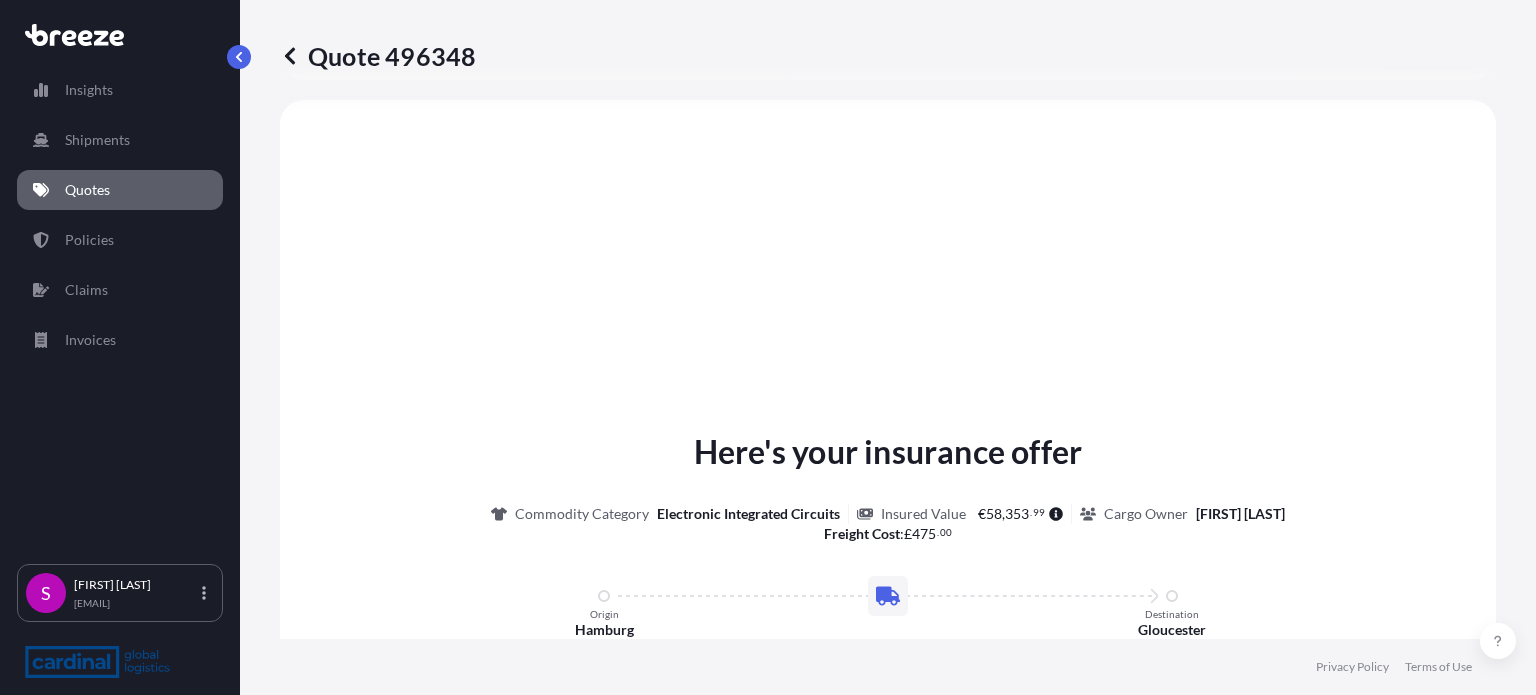 select on "Road" 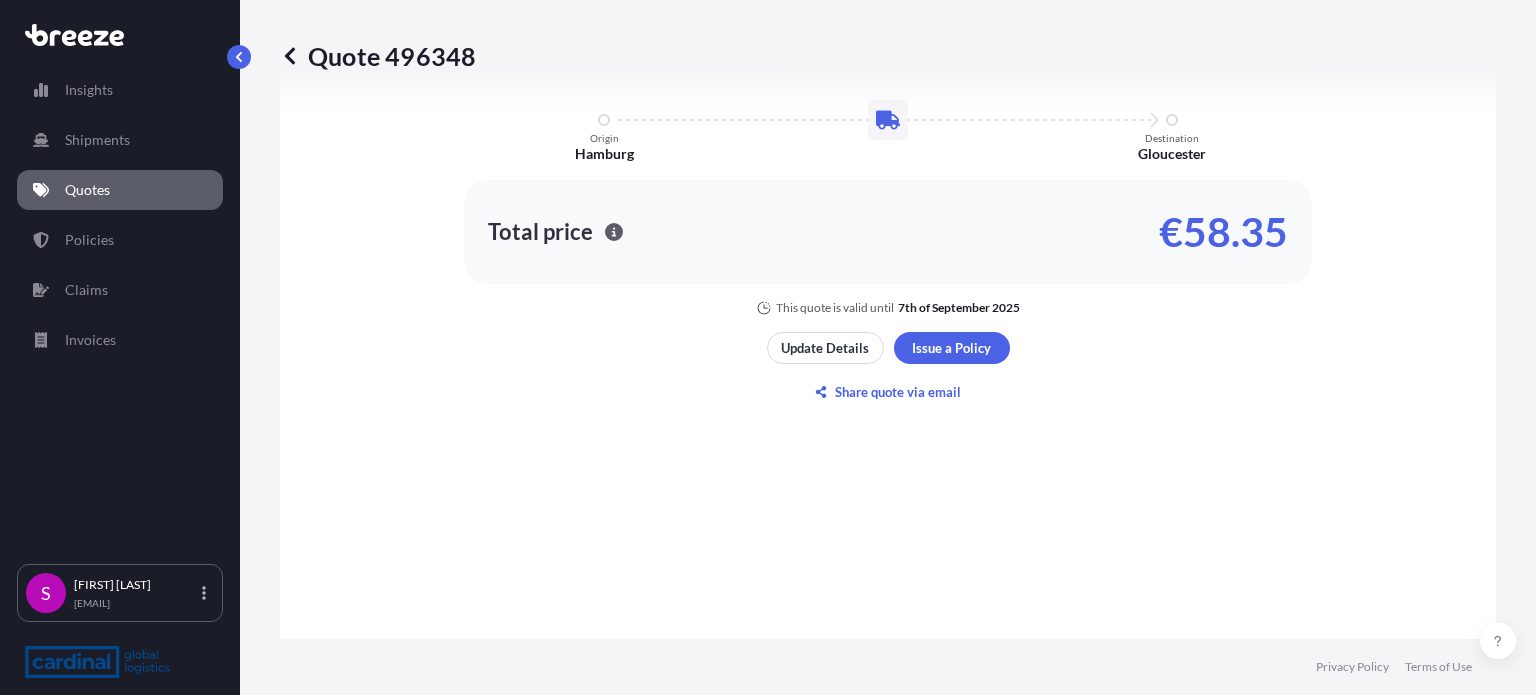 scroll, scrollTop: 1110, scrollLeft: 0, axis: vertical 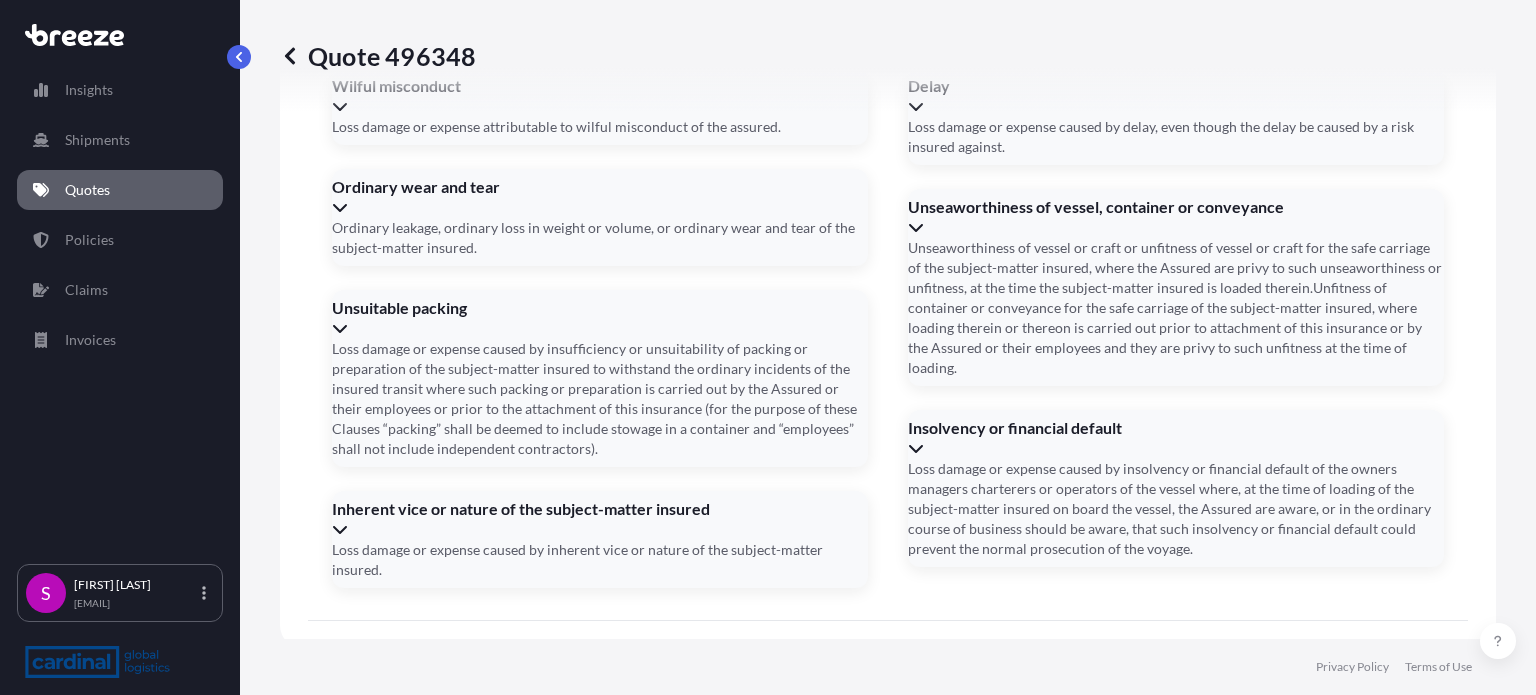 click on "[DD]/[MM]/[YYYY]" at bounding box center [503, 991] 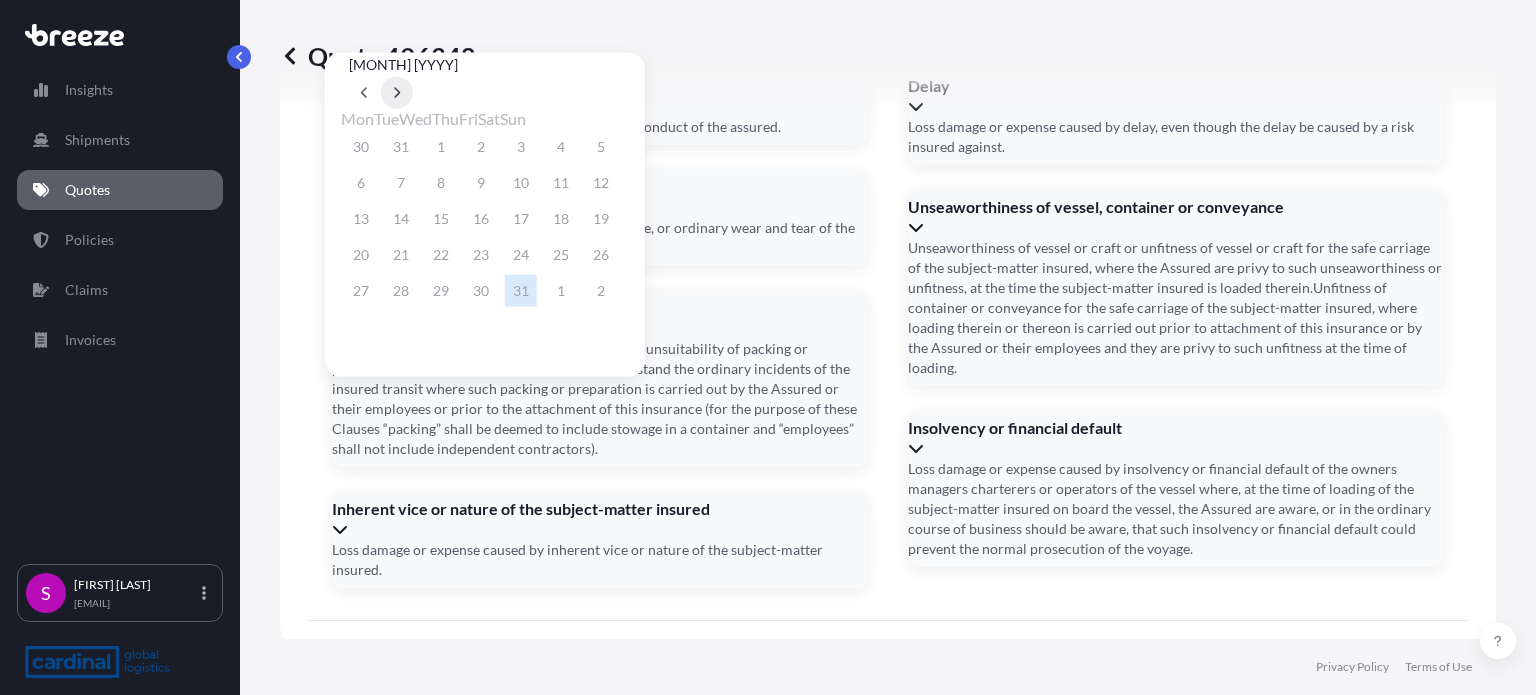 click at bounding box center (397, 93) 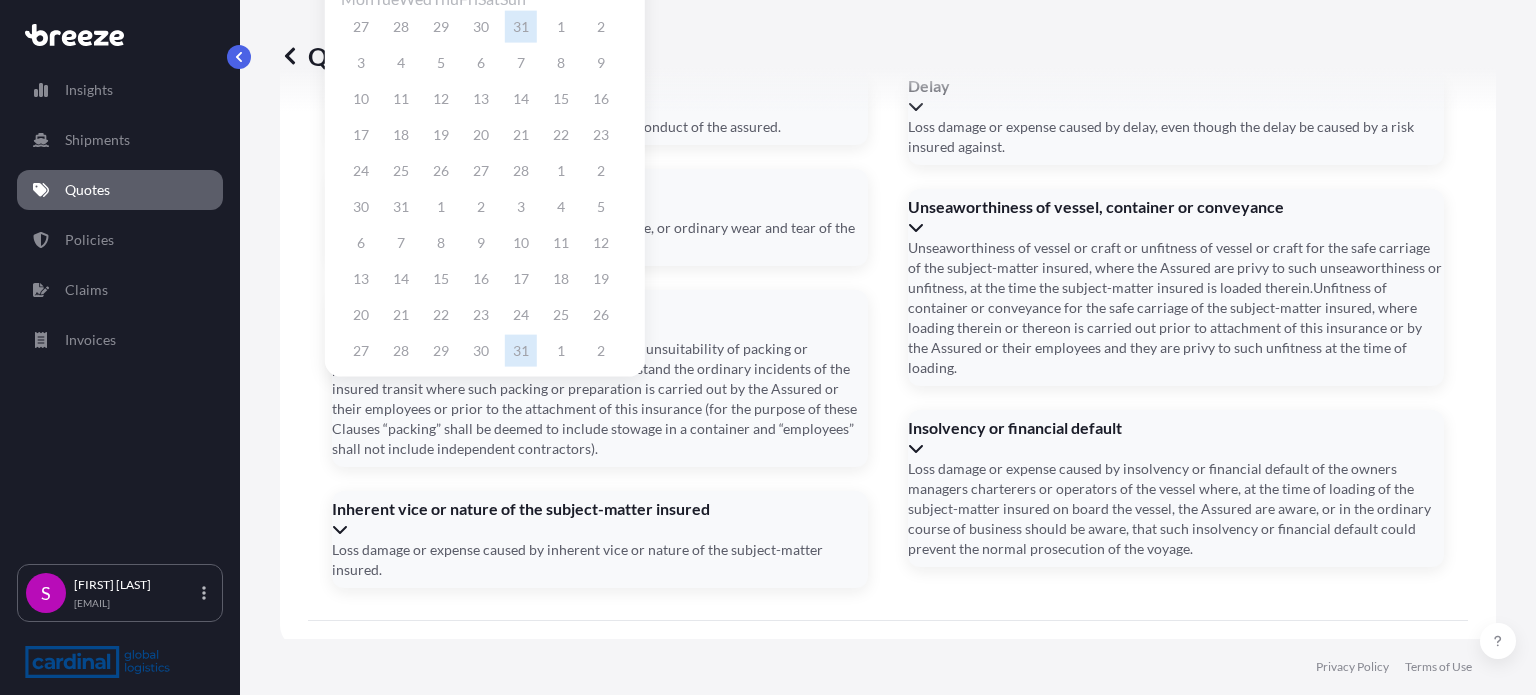 click at bounding box center (397, -27) 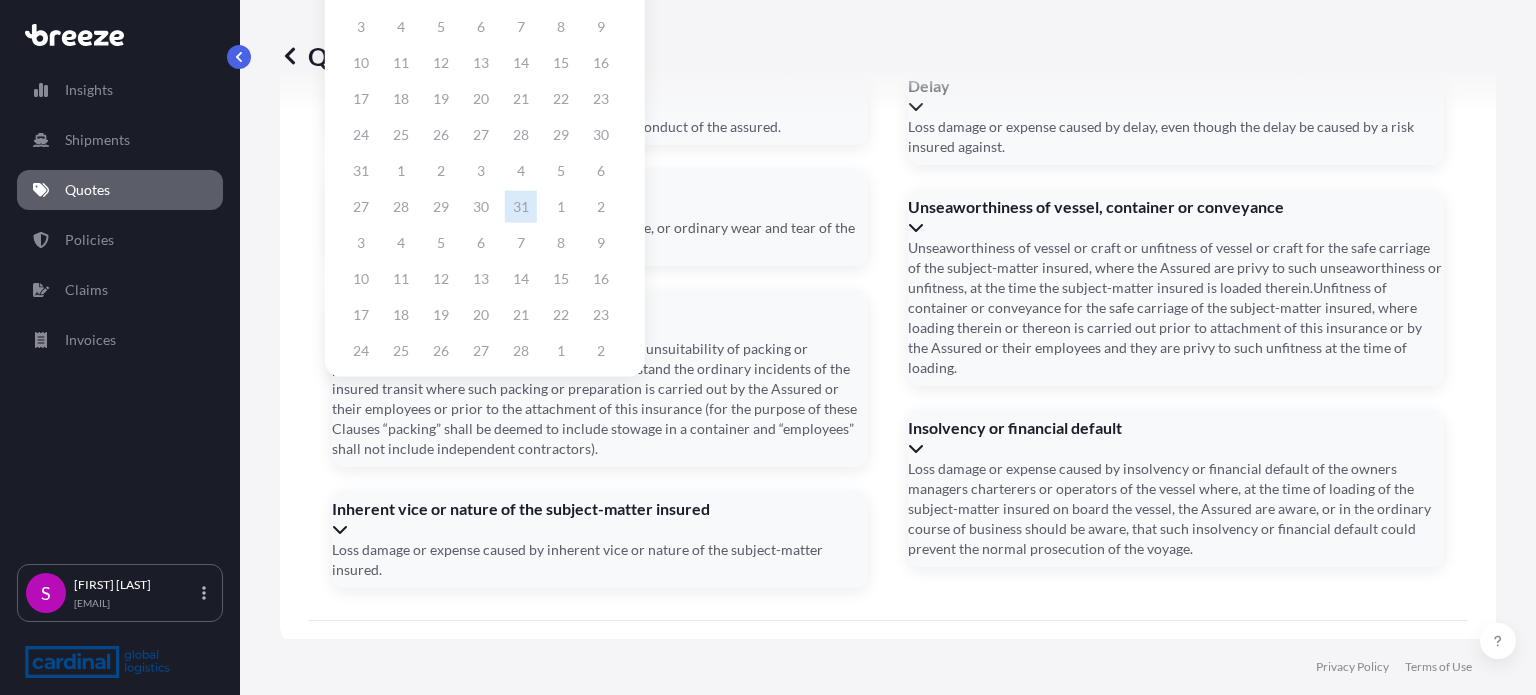 click at bounding box center [397, -63] 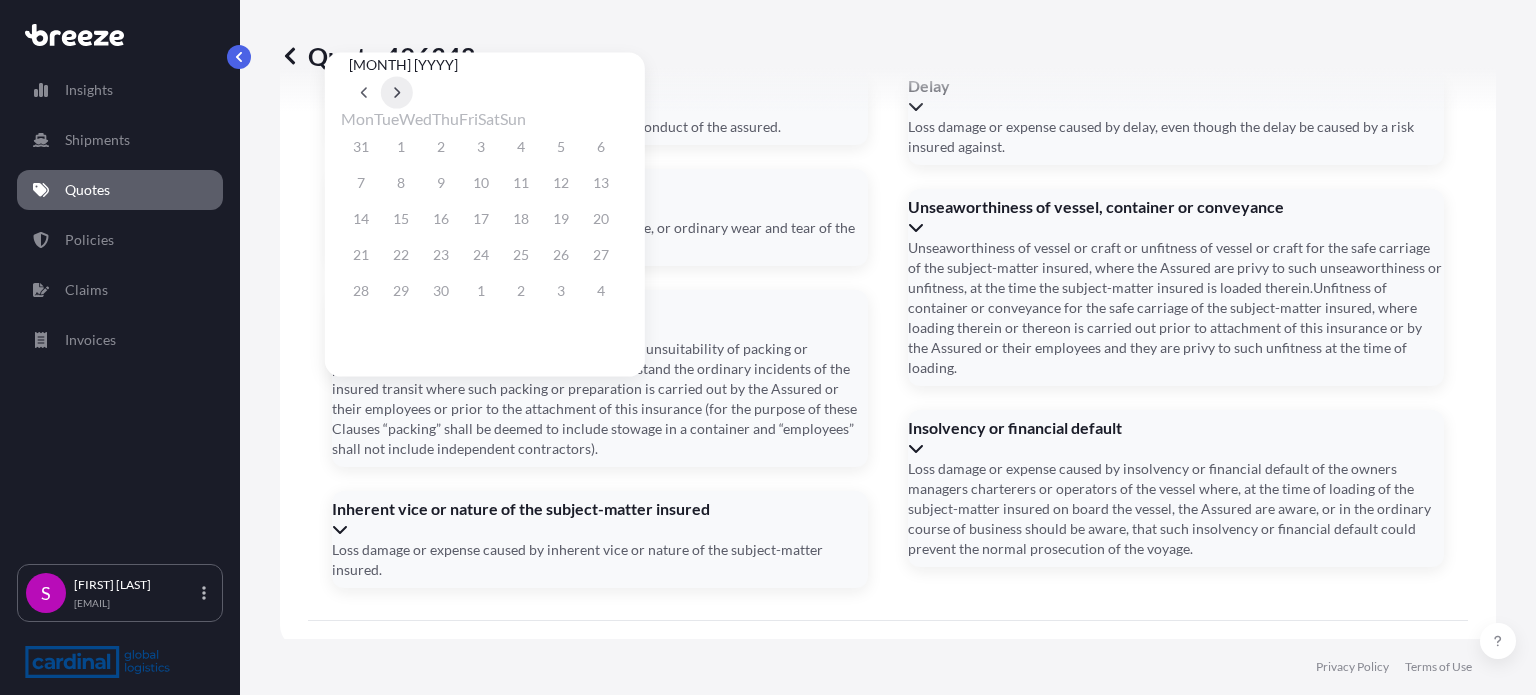 click at bounding box center [397, 93] 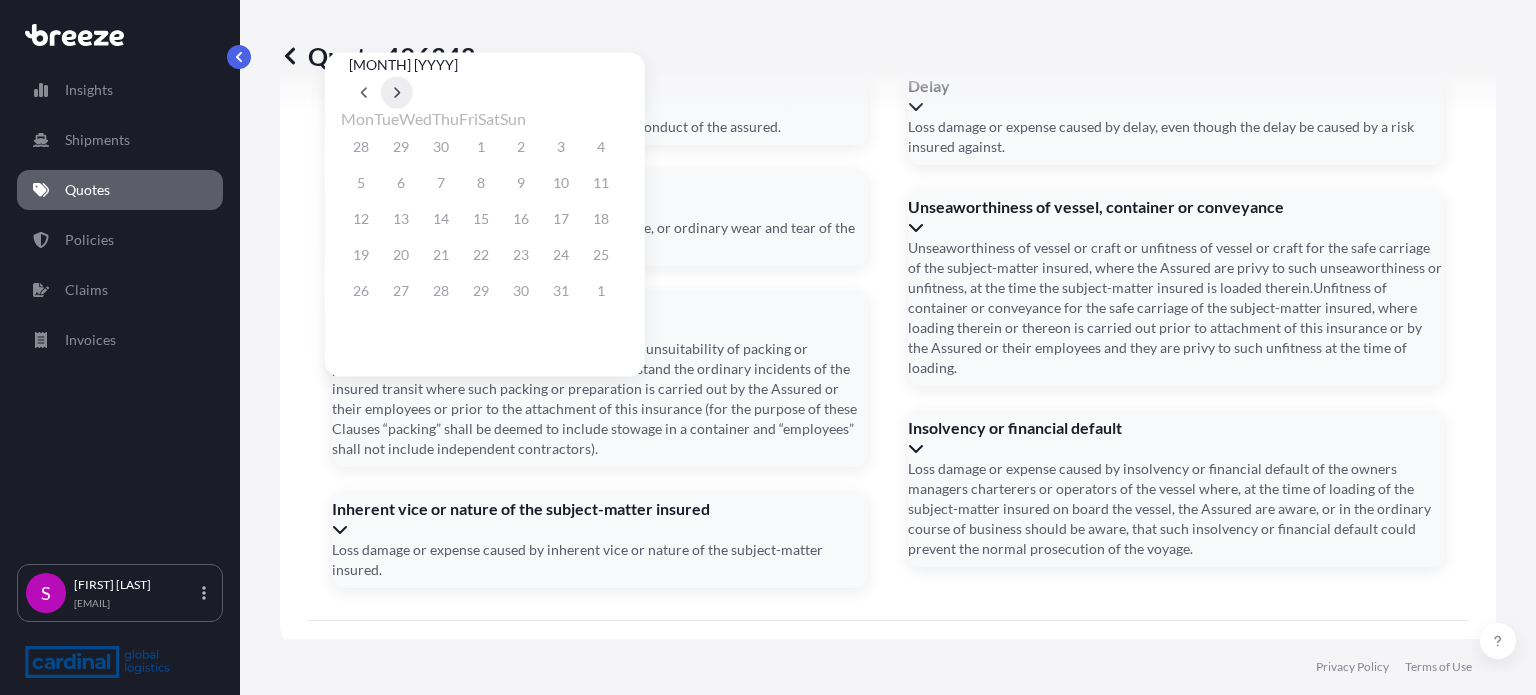 click at bounding box center (397, 93) 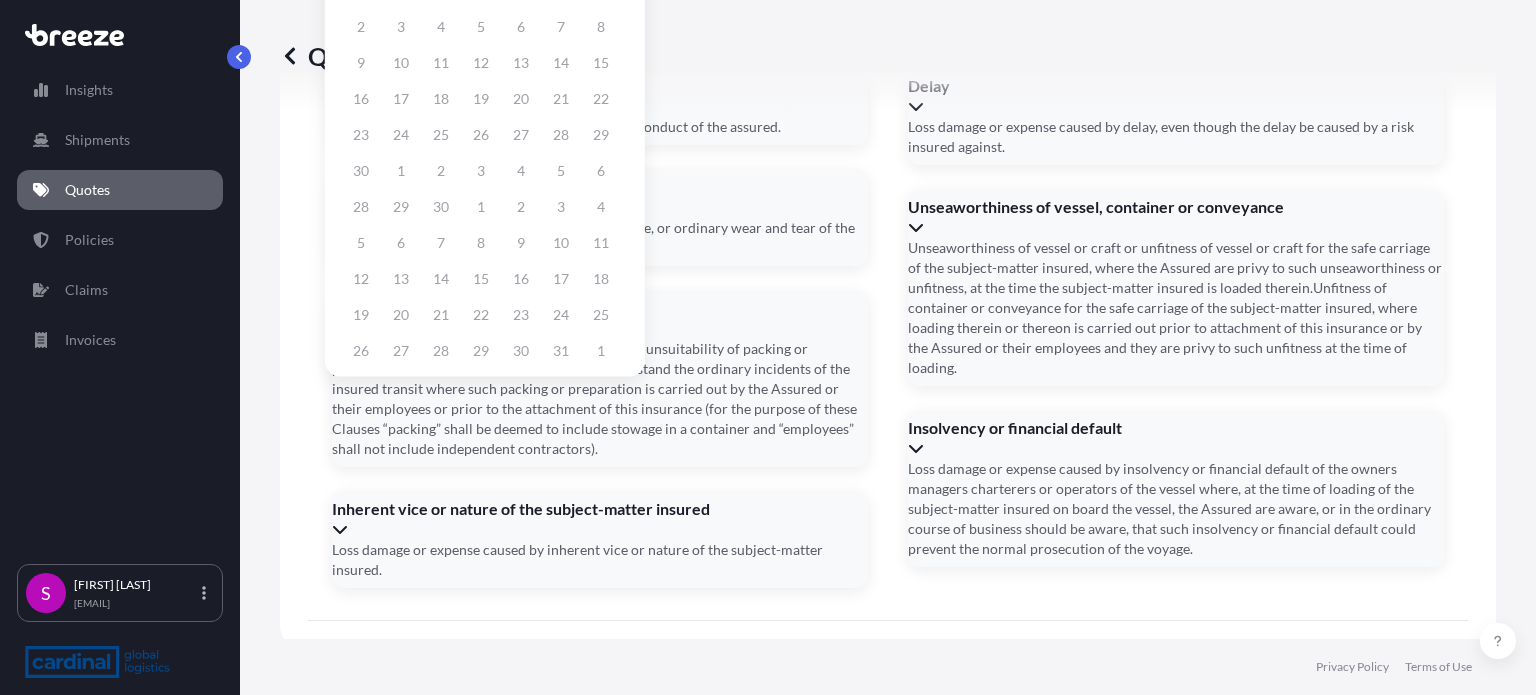 click at bounding box center (397, -63) 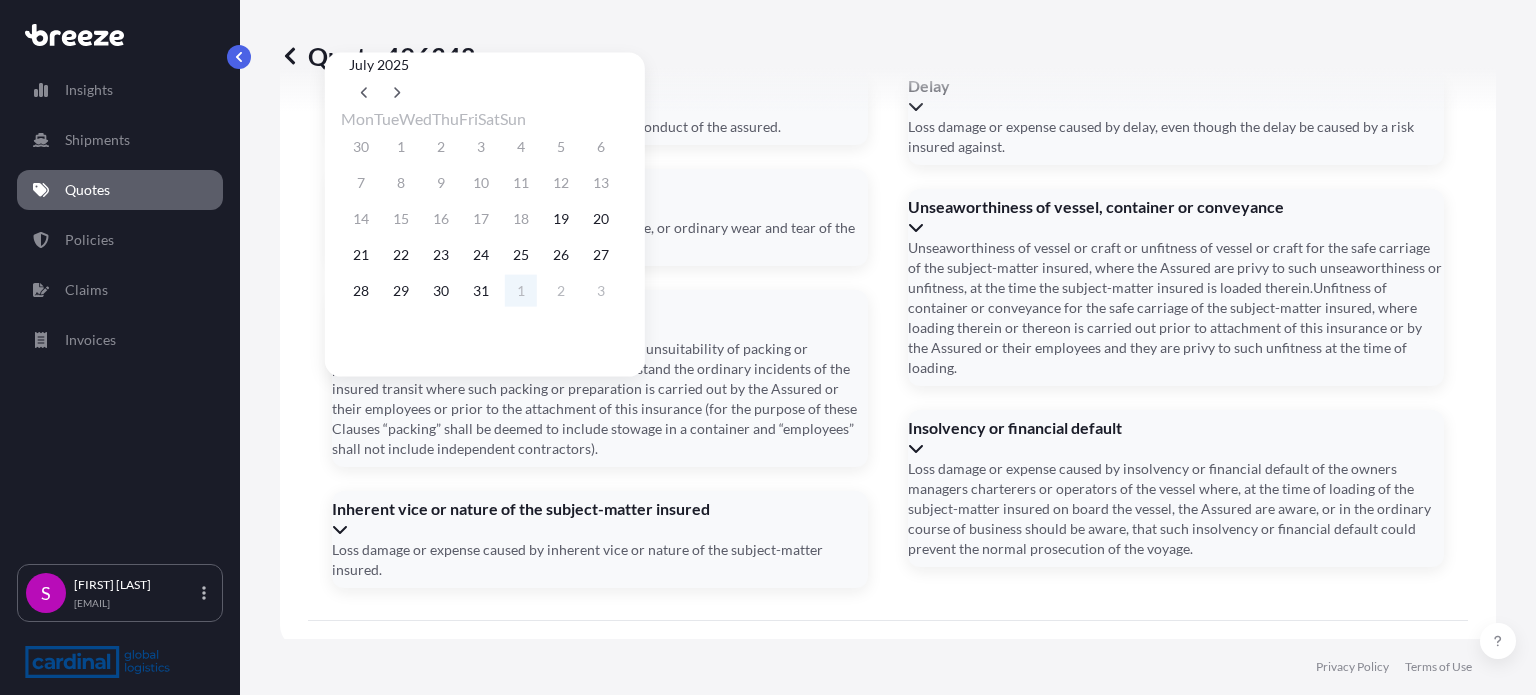 click on "1" at bounding box center (521, 291) 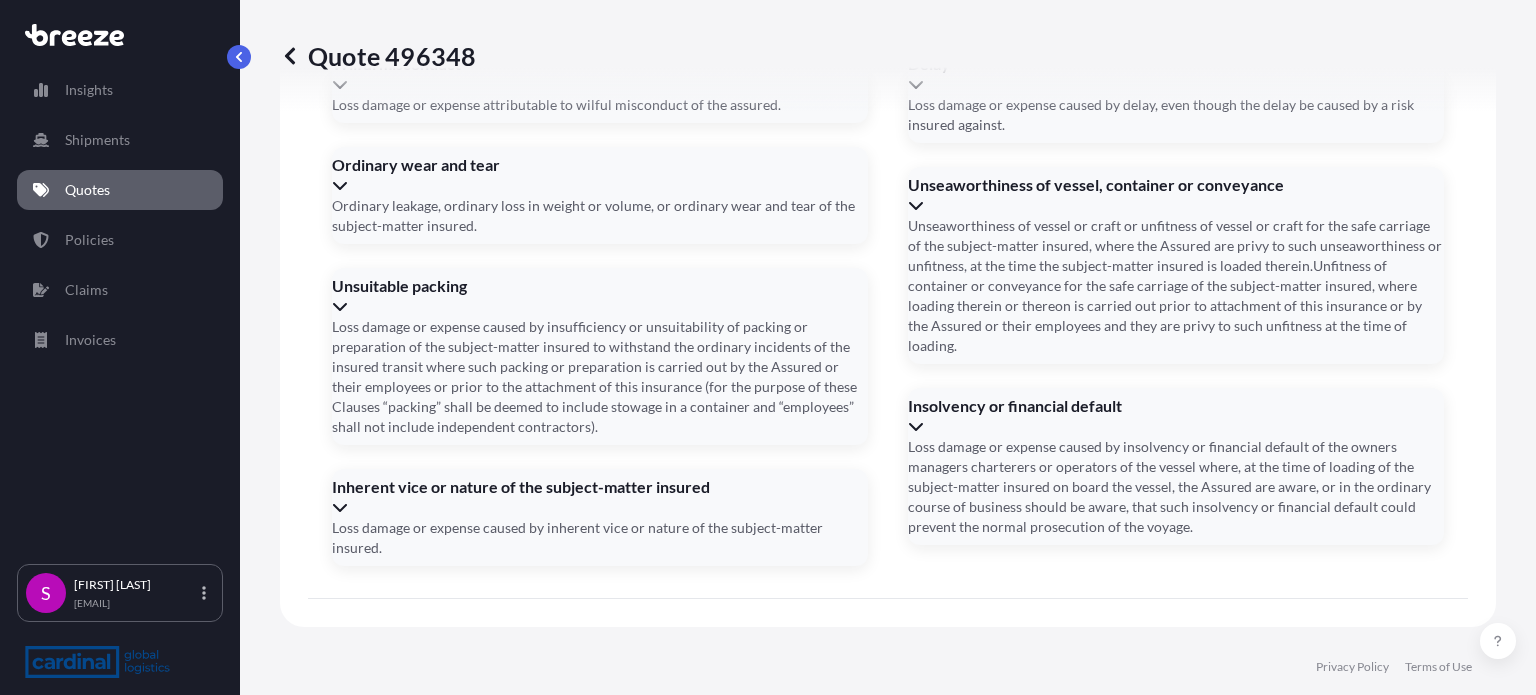 scroll, scrollTop: 2493, scrollLeft: 0, axis: vertical 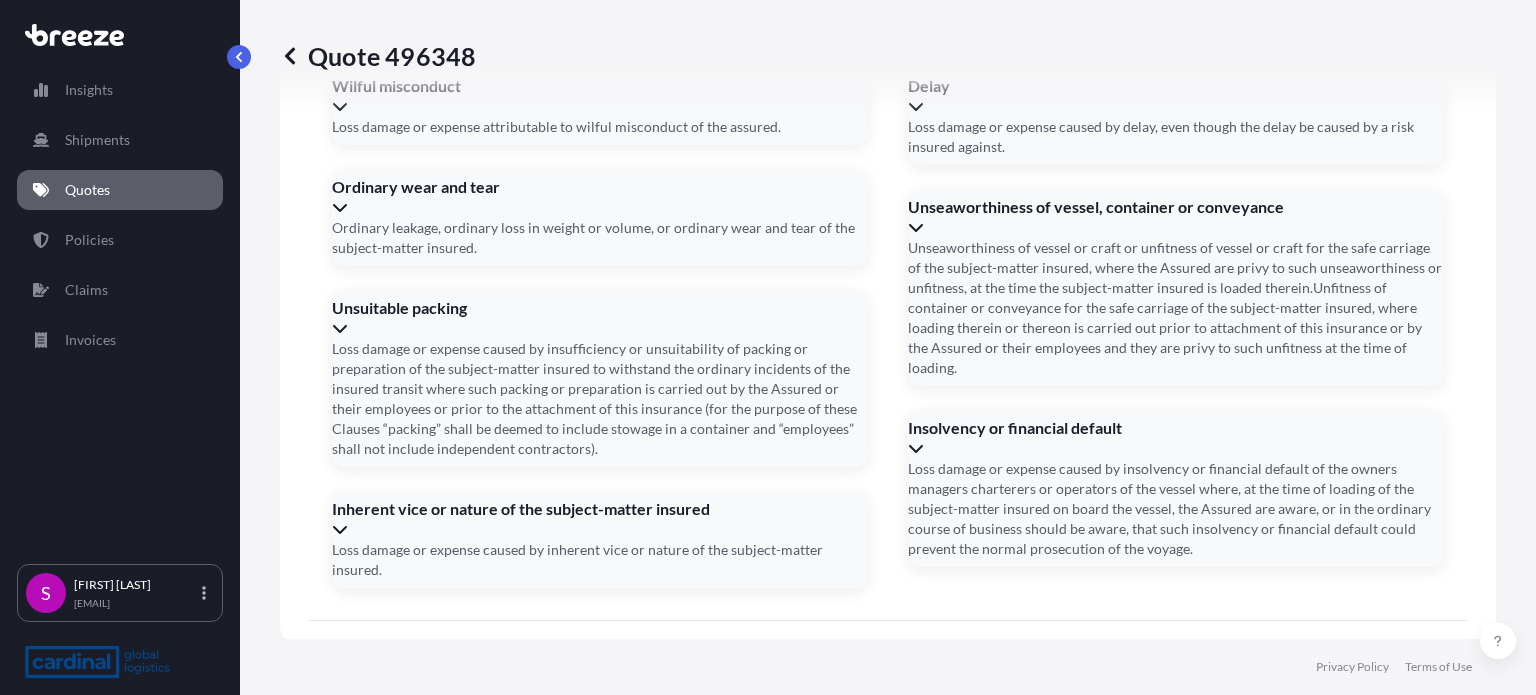 click 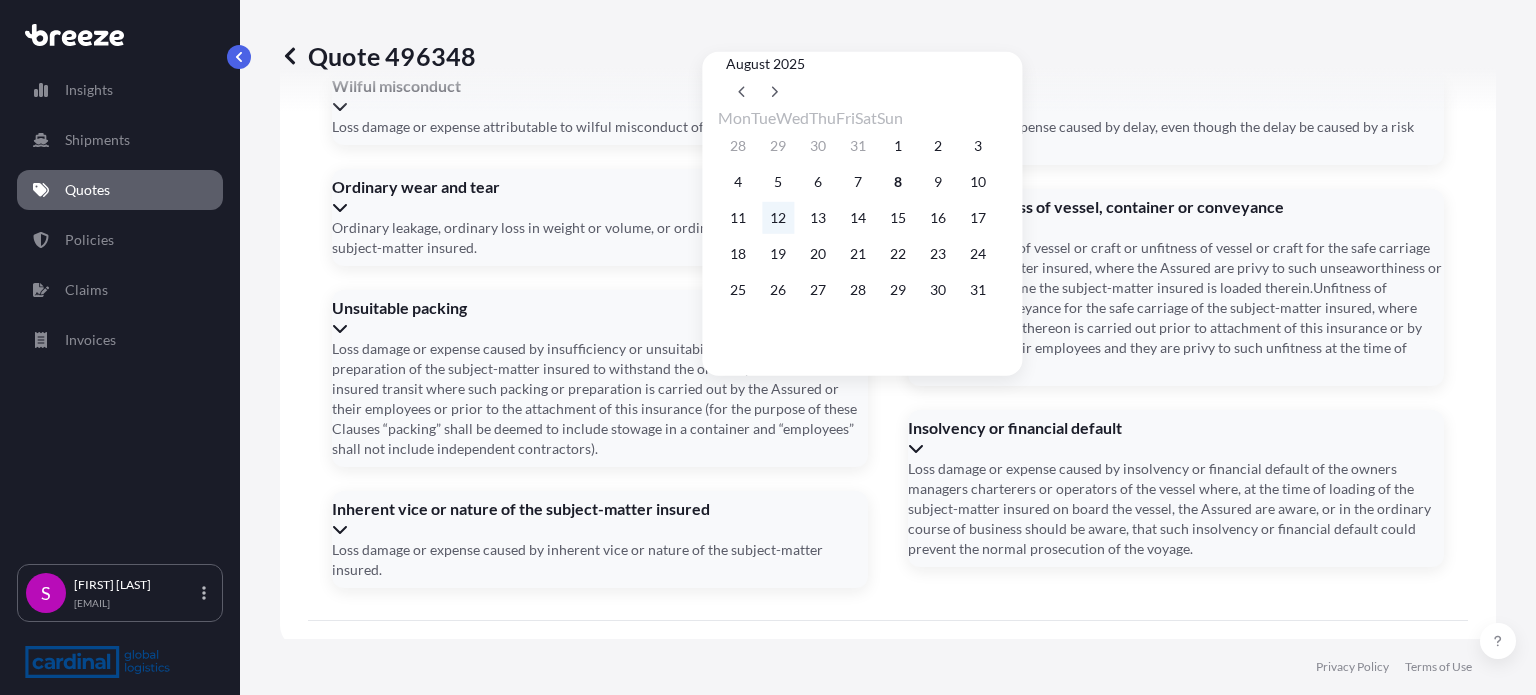click on "12" at bounding box center [778, 218] 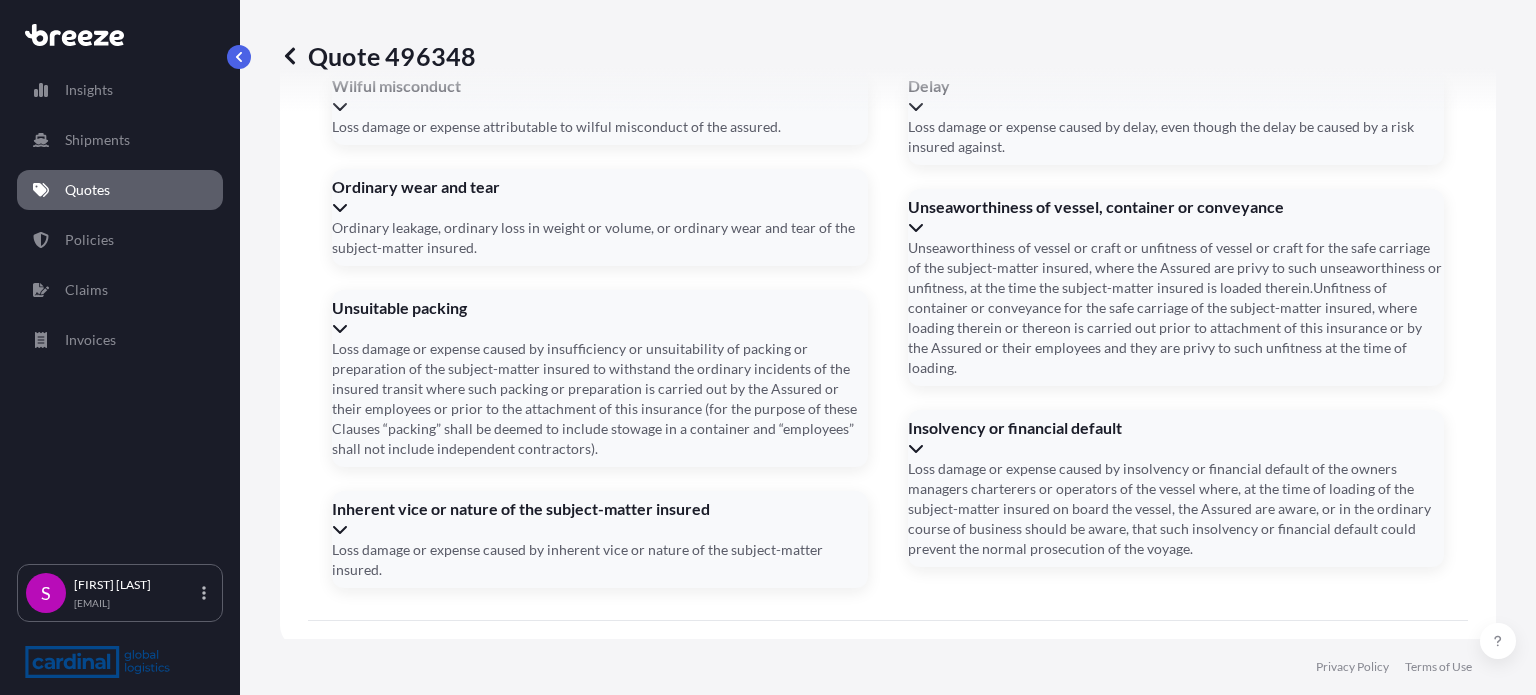 scroll, scrollTop: 2538, scrollLeft: 0, axis: vertical 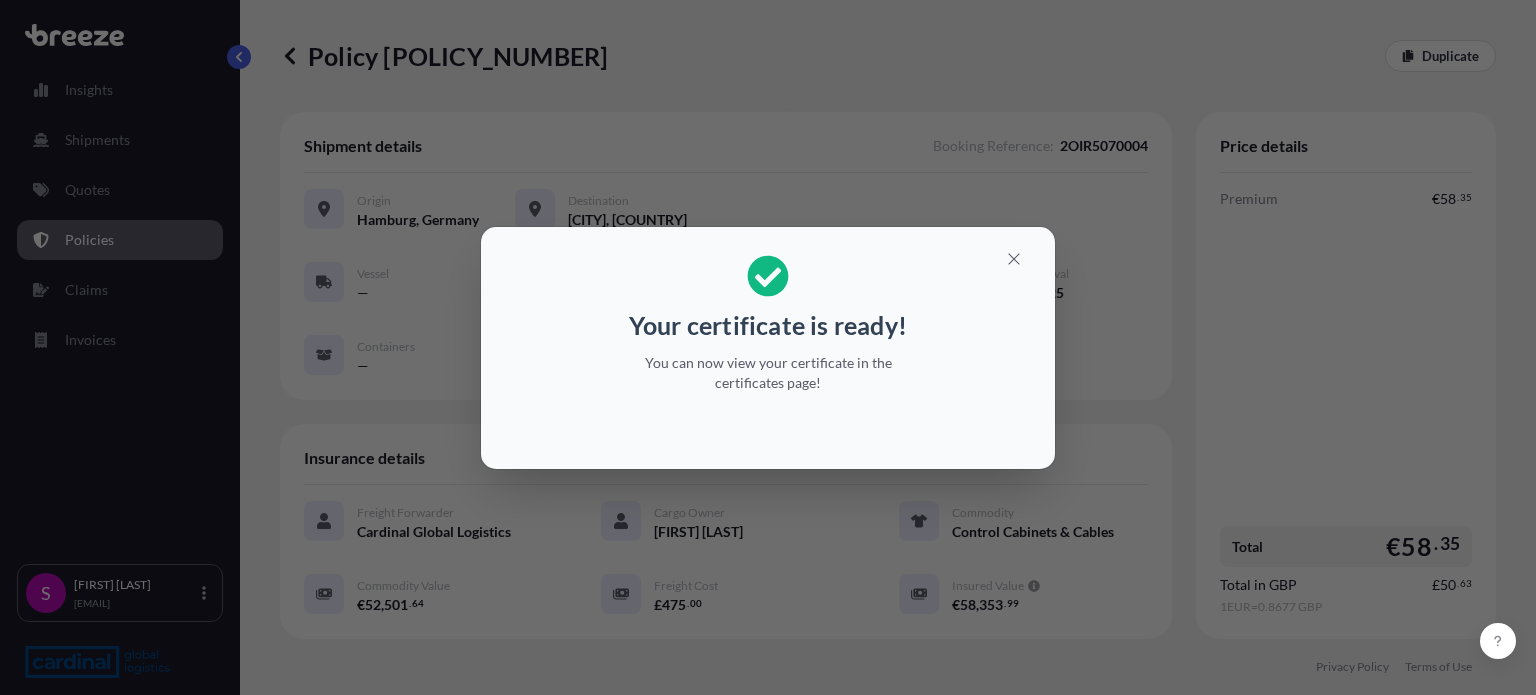 click on "Your certificate is ready! You can now view your certificate in the certificates page!" at bounding box center (768, 324) 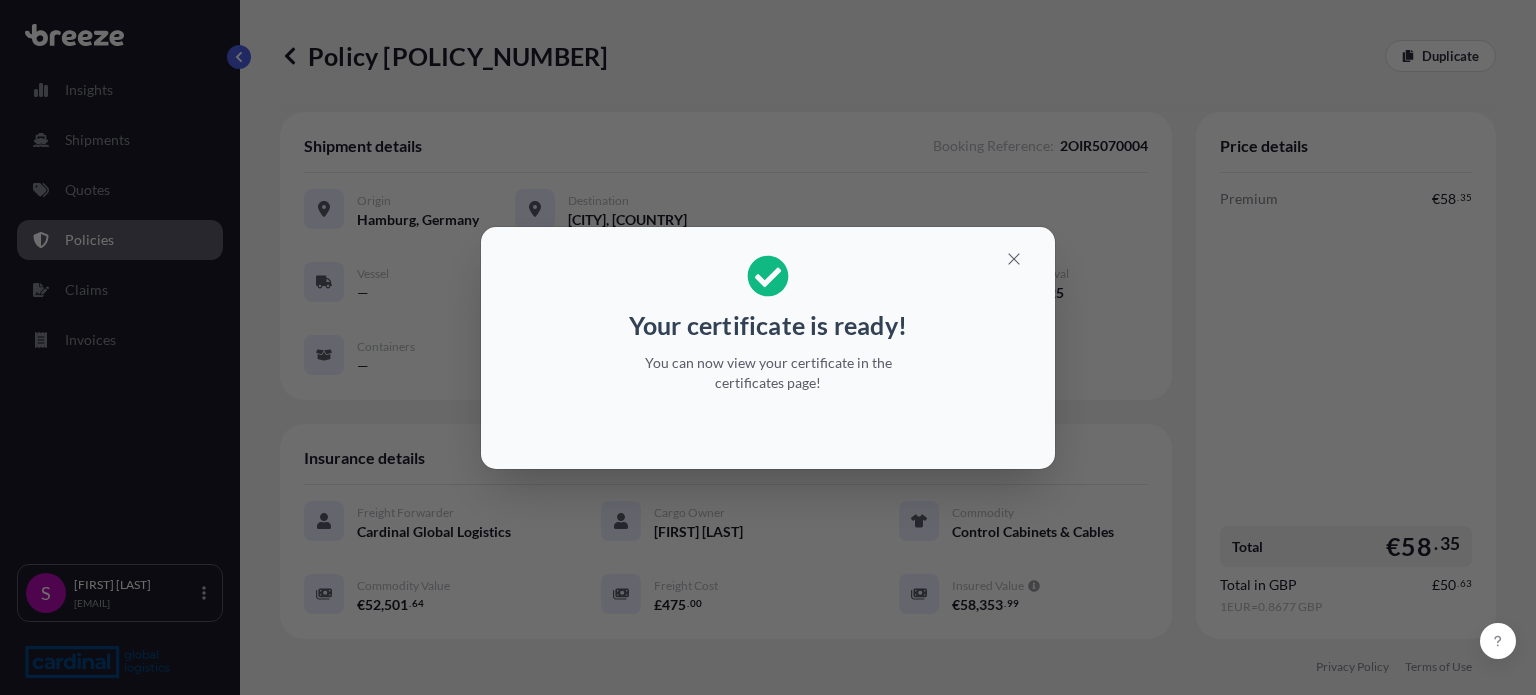 click on "Your certificate is ready! You can now view your certificate in the certificates page!" at bounding box center (768, 324) 